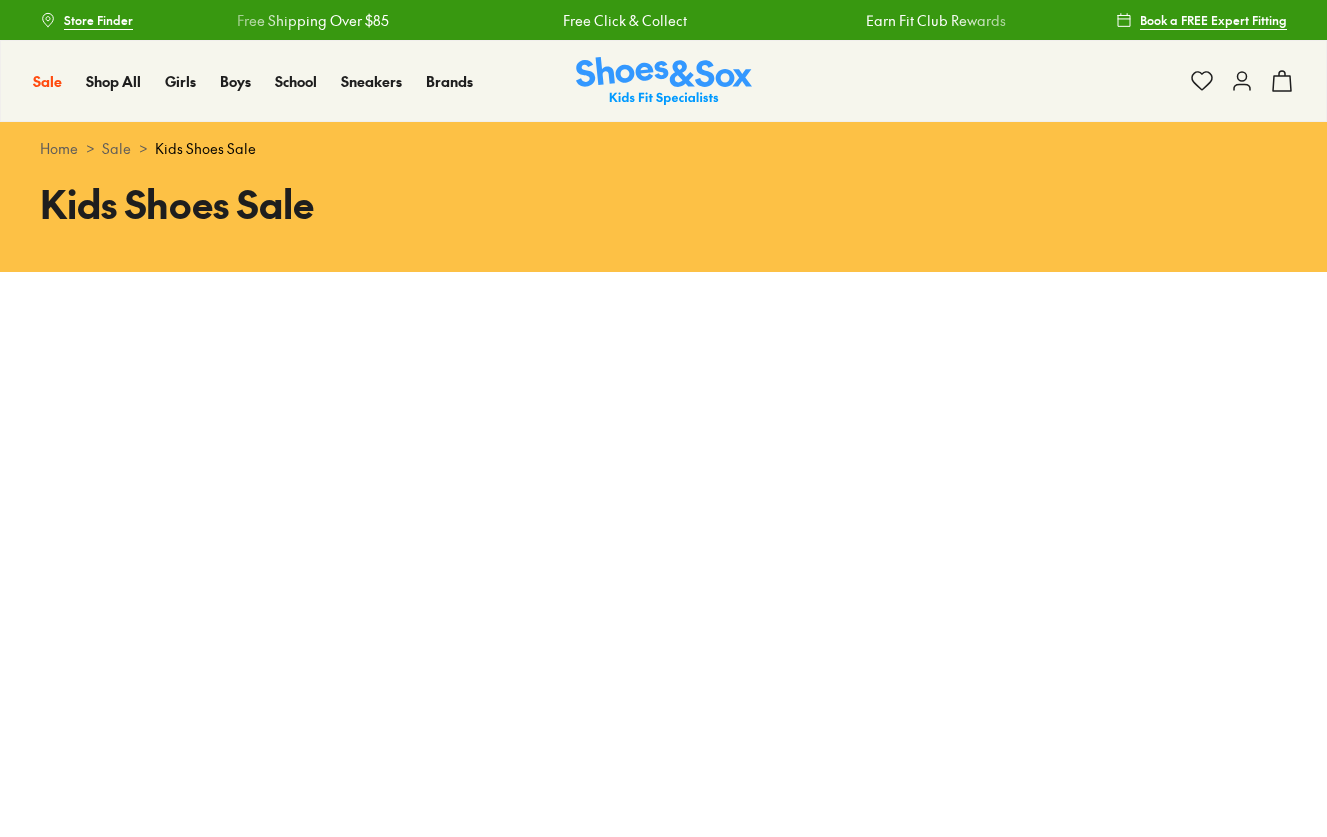scroll, scrollTop: 0, scrollLeft: 0, axis: both 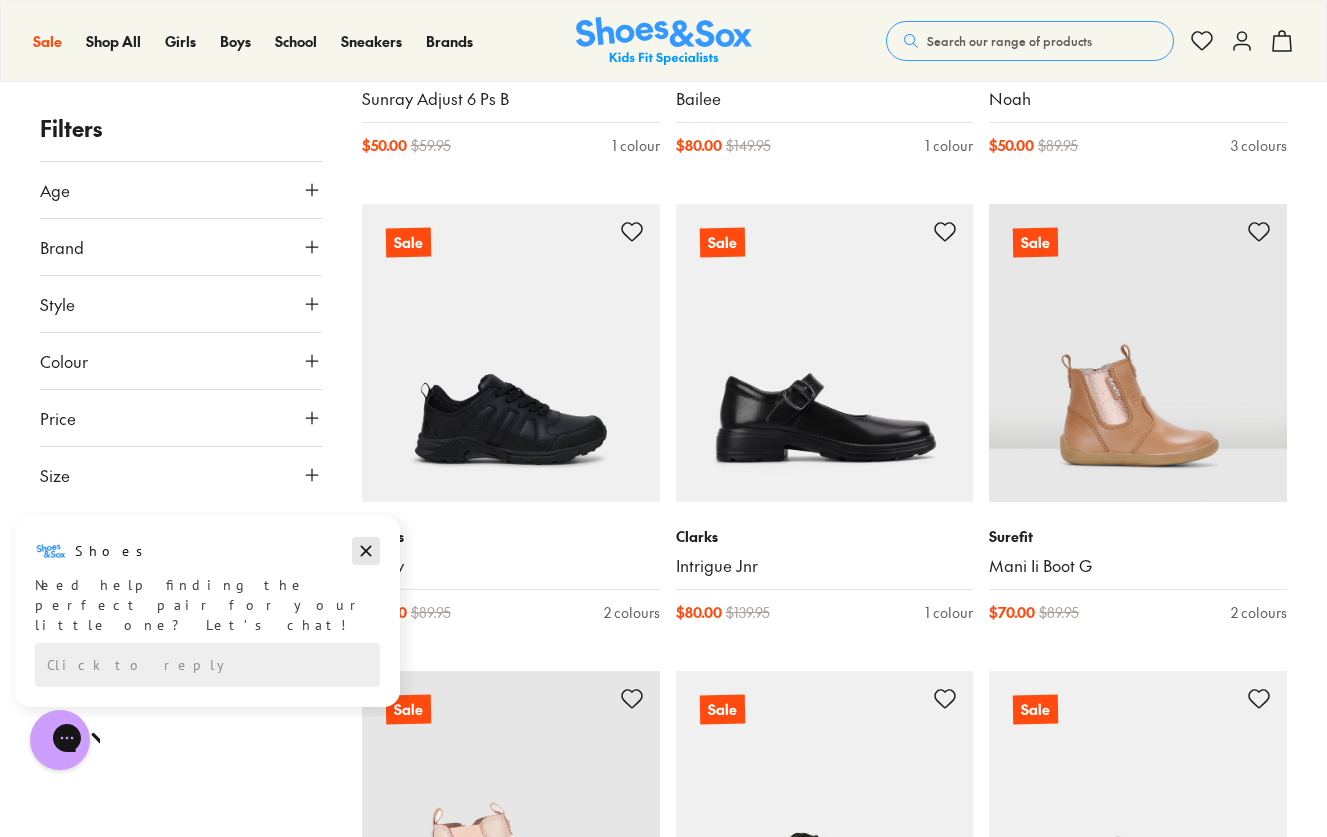 drag, startPoint x: 359, startPoint y: 543, endPoint x: 386, endPoint y: 1055, distance: 512.7114 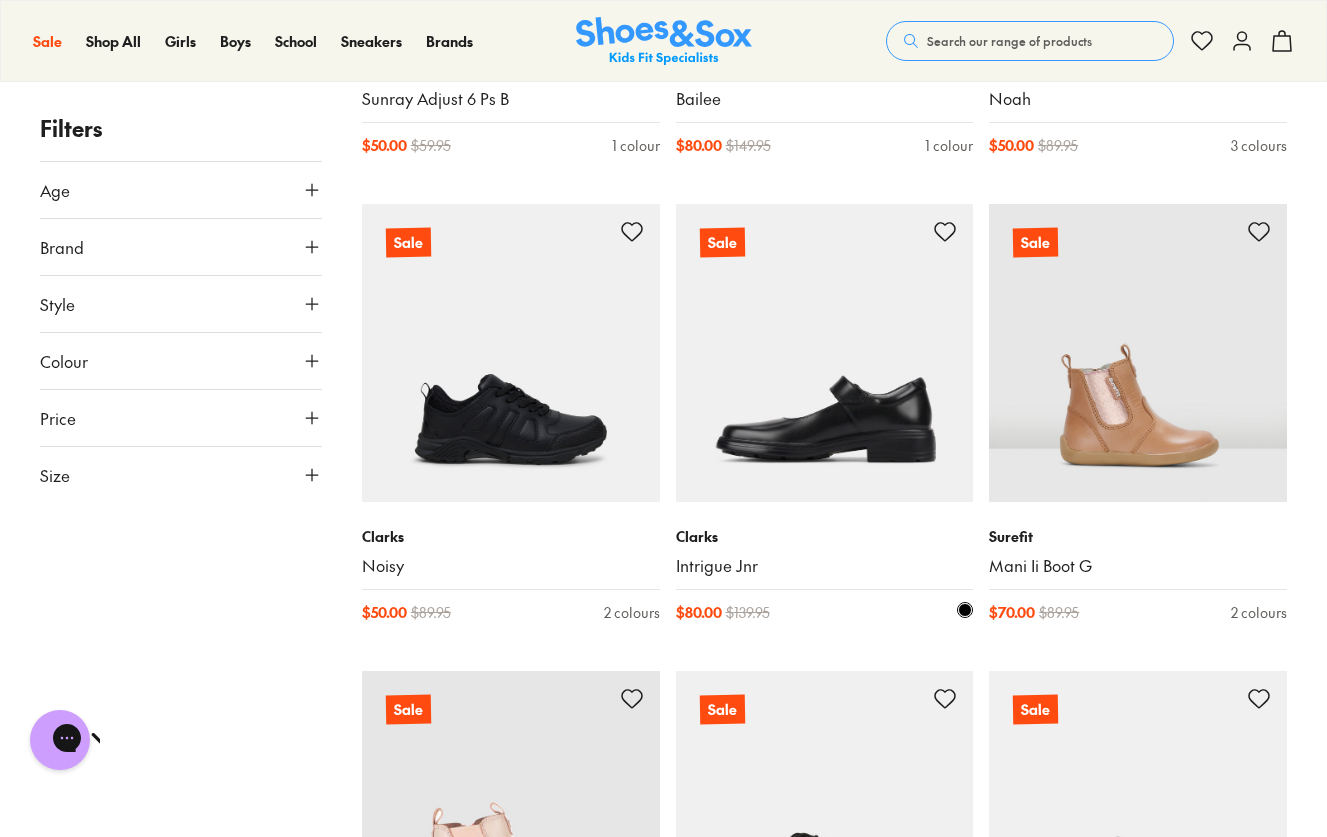 scroll, scrollTop: 8800, scrollLeft: 0, axis: vertical 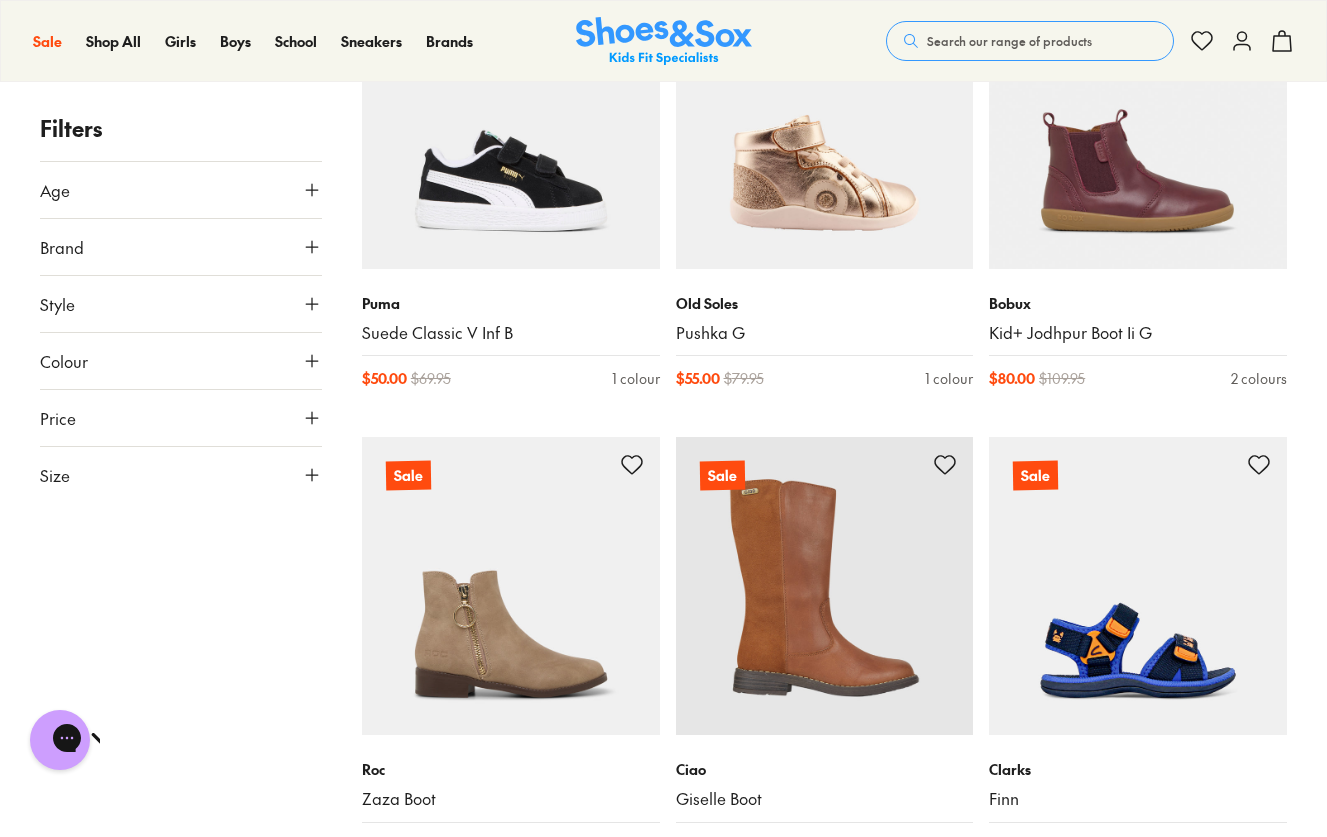 click 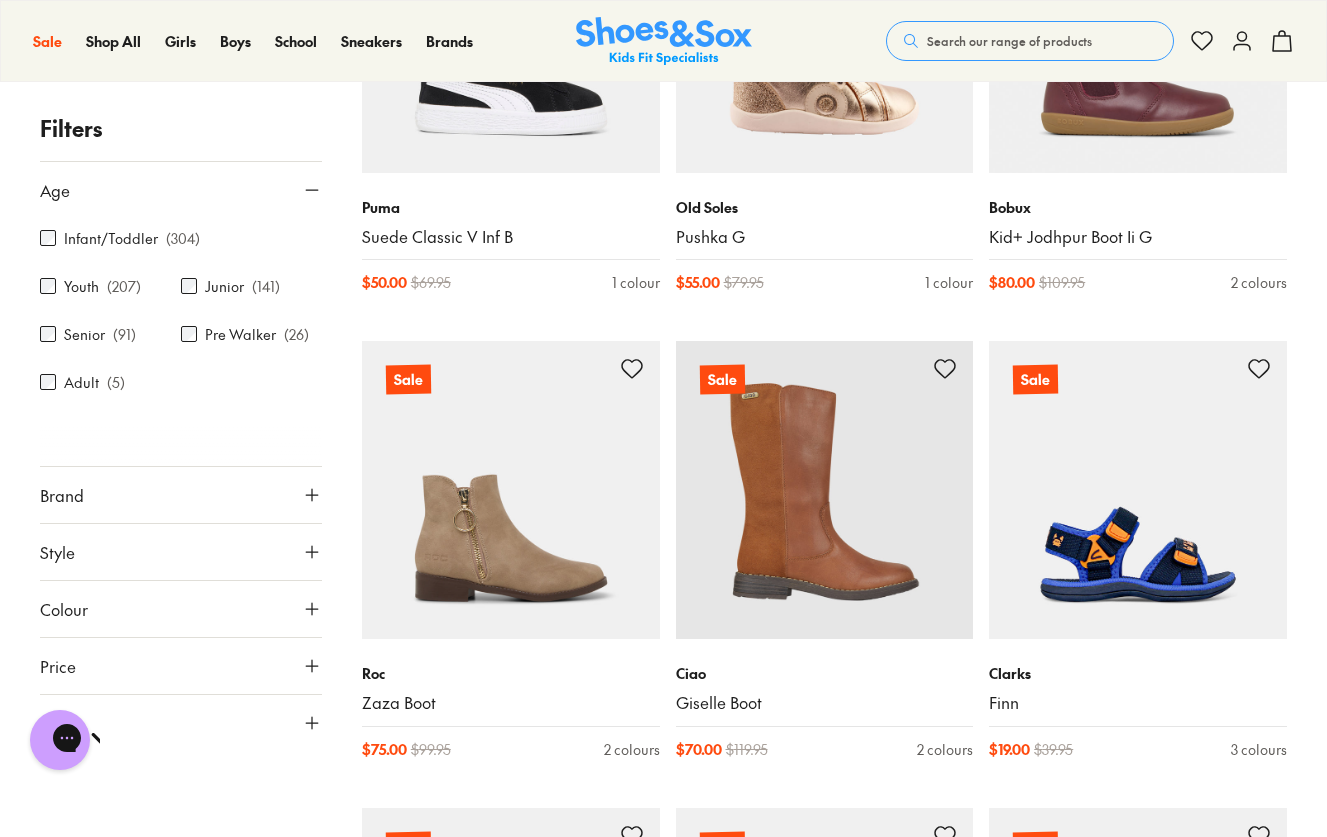 scroll, scrollTop: 10900, scrollLeft: 0, axis: vertical 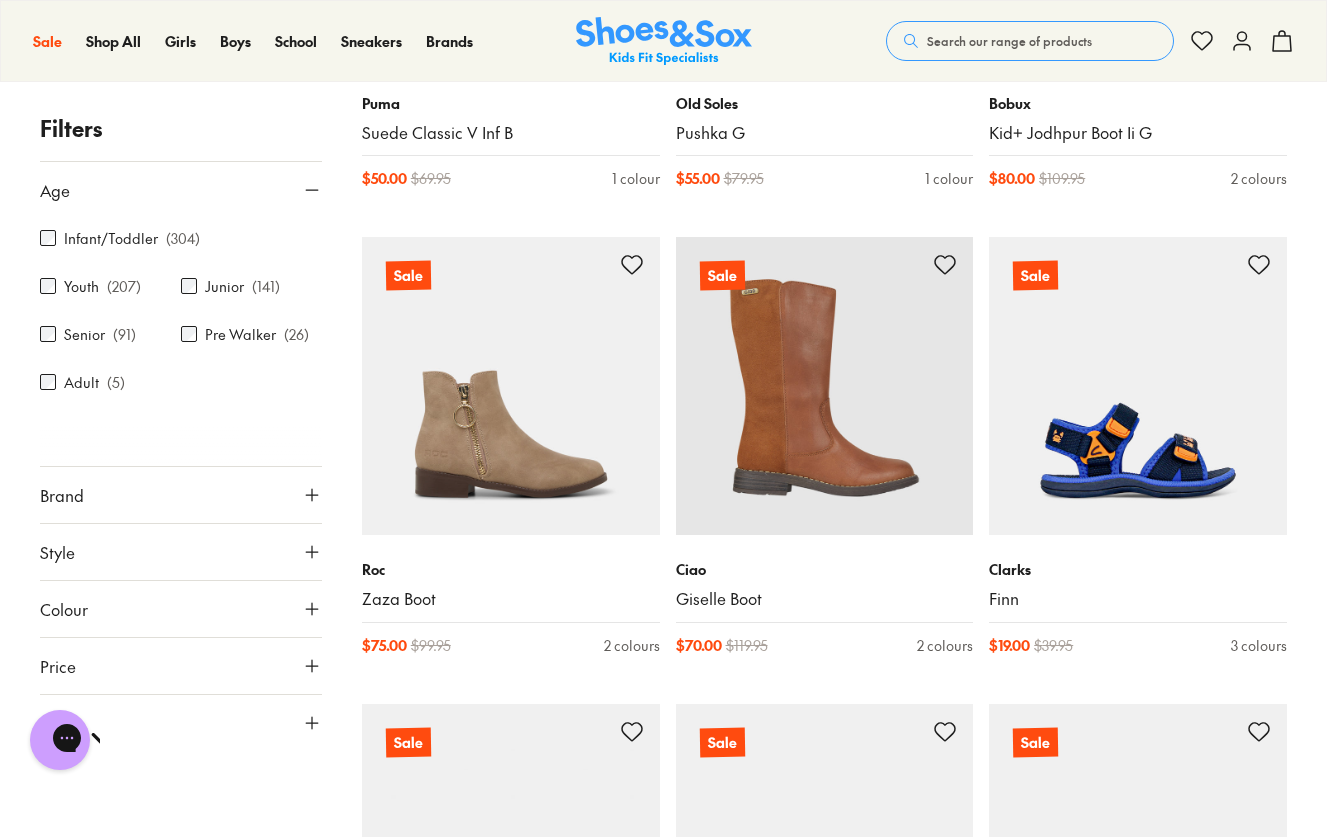 click 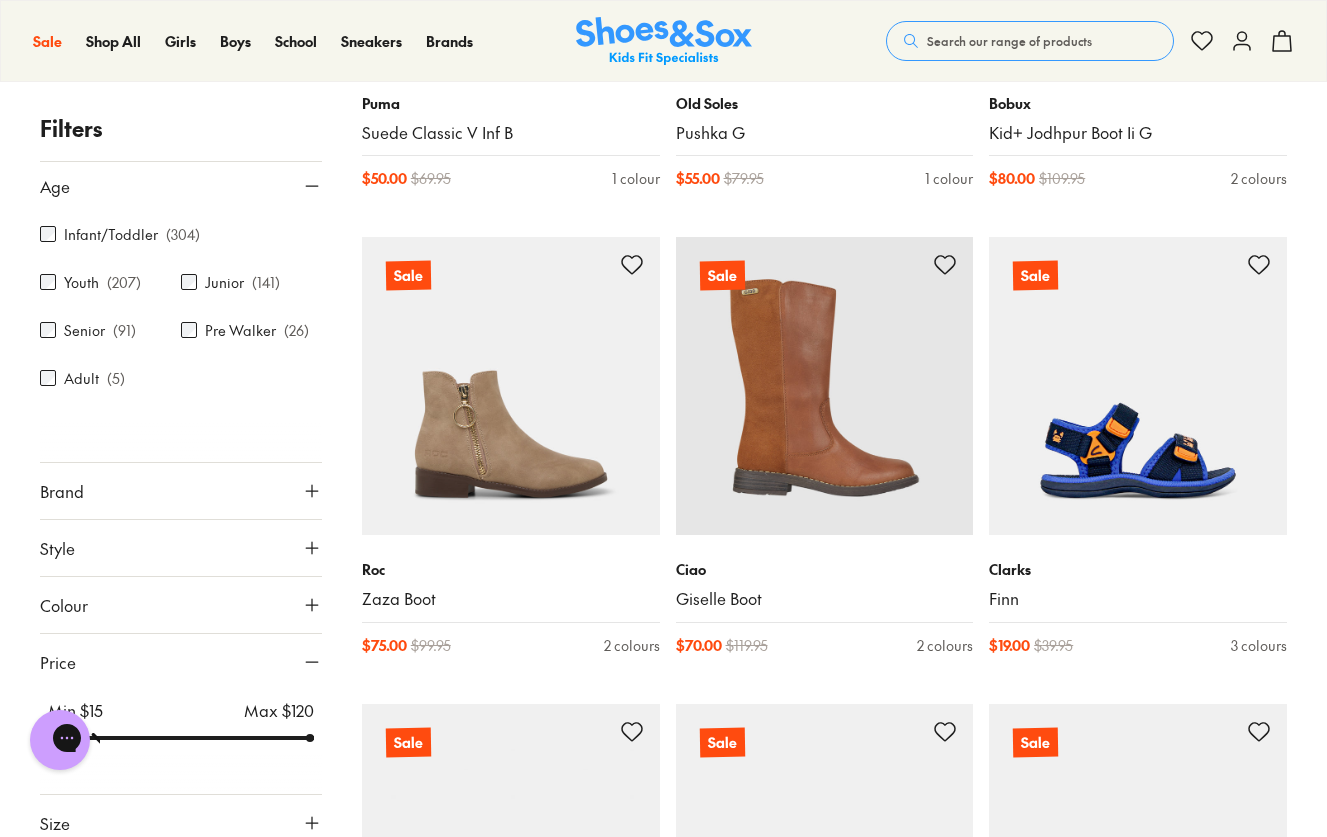 scroll, scrollTop: 0, scrollLeft: 0, axis: both 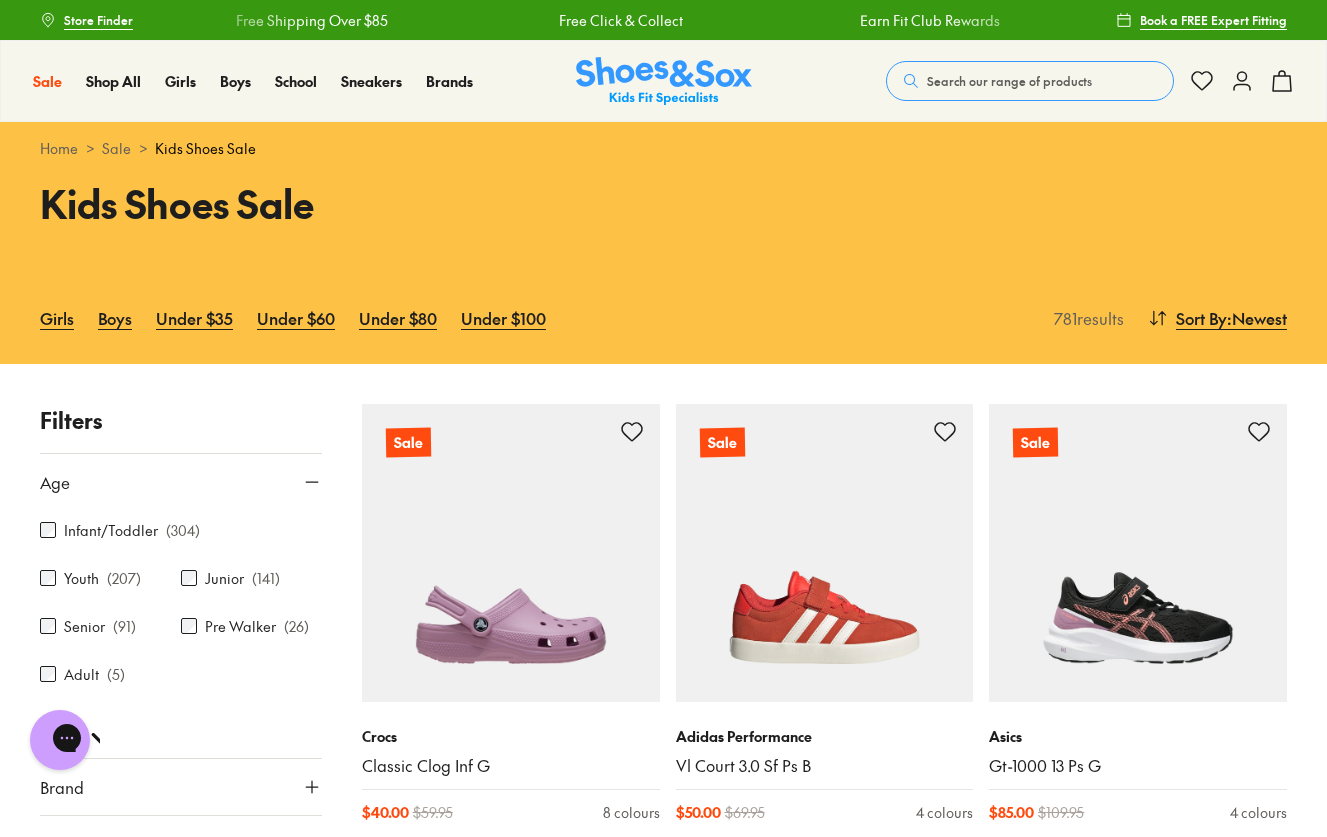 click on "Sort By :  Newest" at bounding box center [1217, 318] 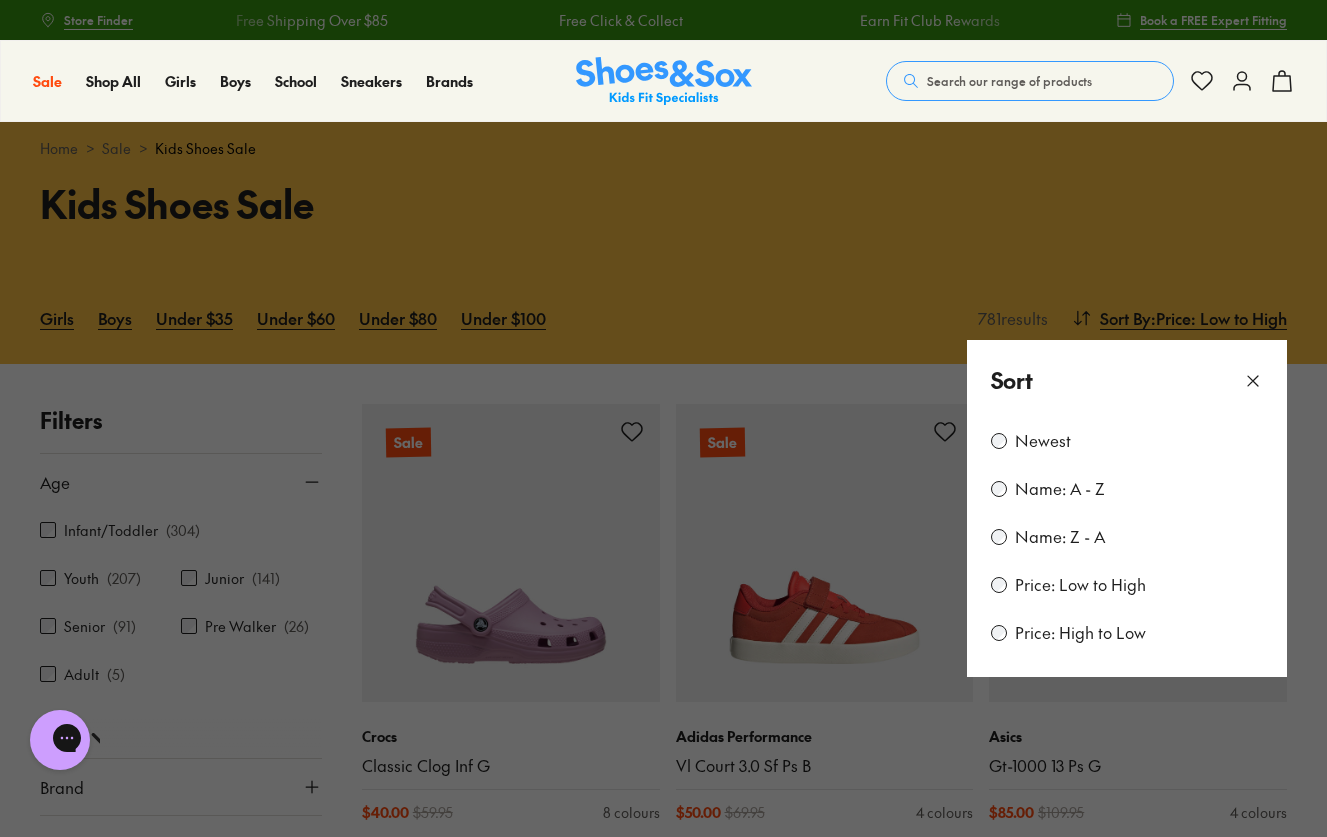 click at bounding box center [663, 418] 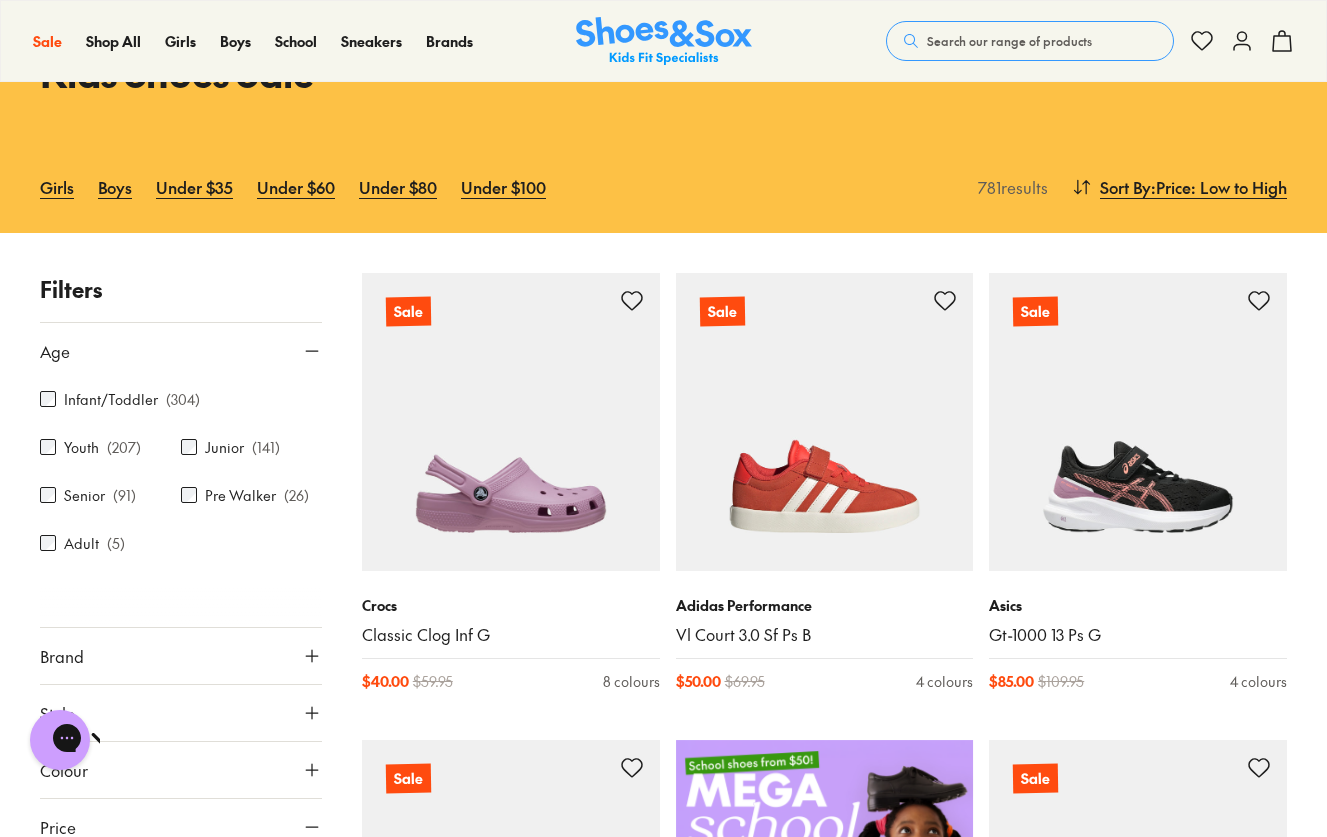 scroll, scrollTop: 200, scrollLeft: 0, axis: vertical 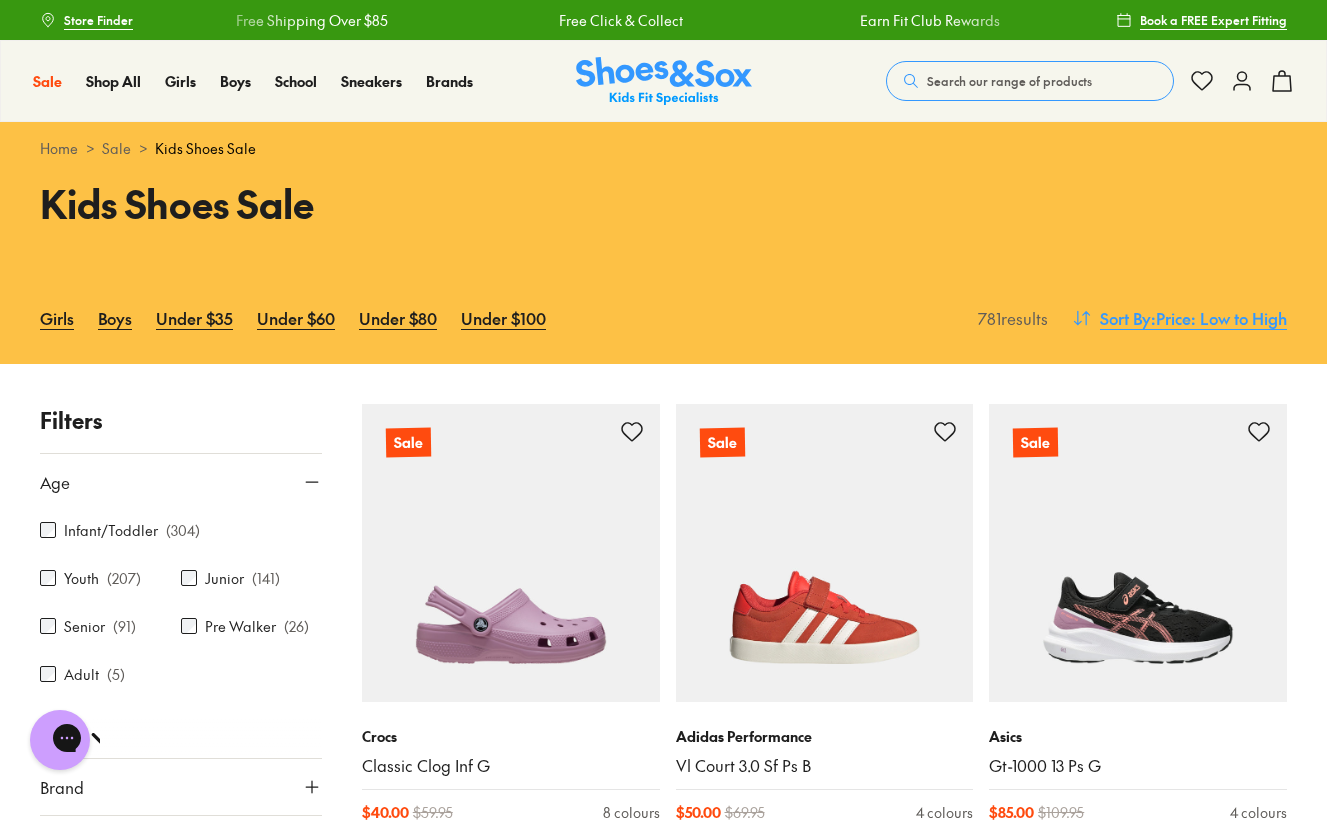 click on ":  Price: Low to High" at bounding box center [1219, 318] 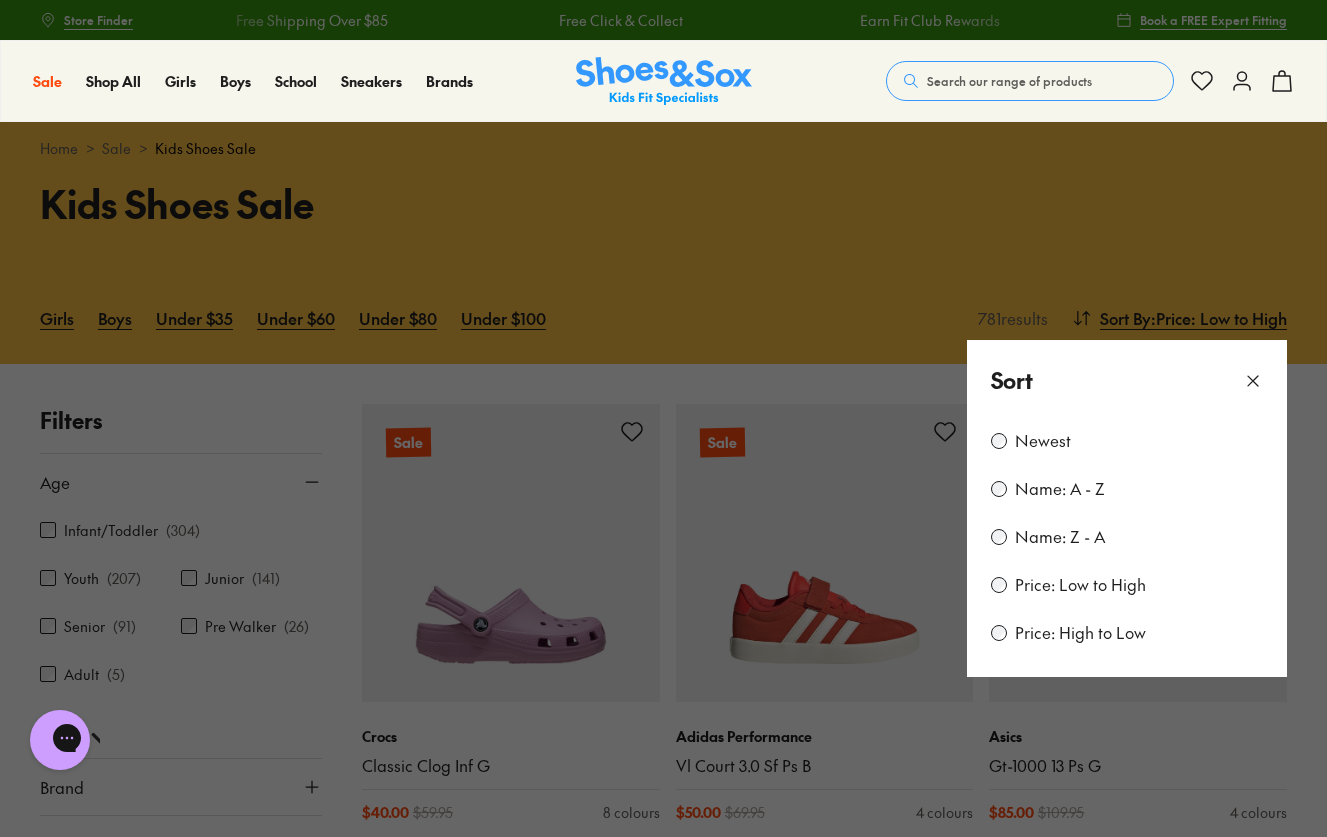 click at bounding box center [663, 418] 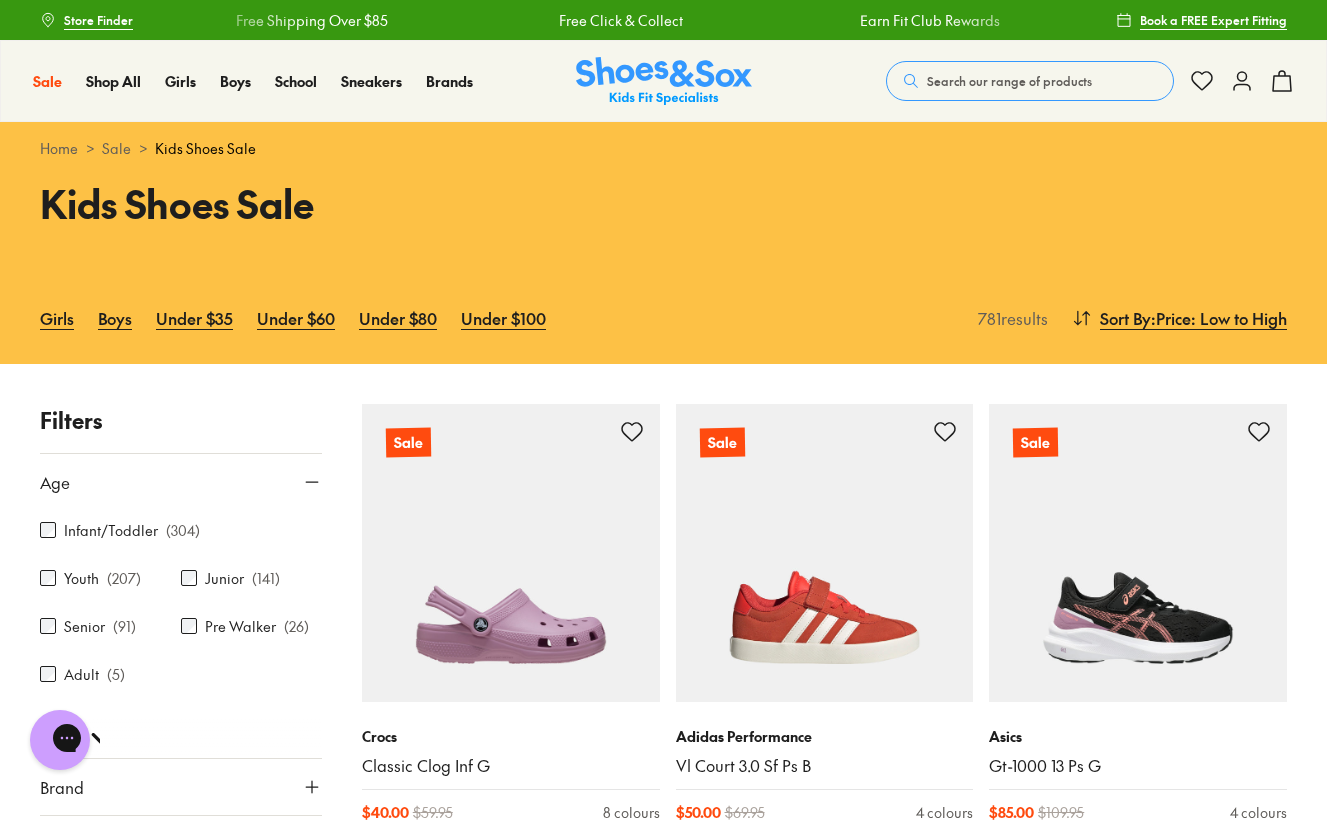 click on "Girls Boys Under $35 Under $60 Under $80 Under $100 781  results Sort By :  Price: Low to High Sort Newest Name: A - Z Name: Z - A Price: Low to High Price: High to Low" at bounding box center [663, 318] 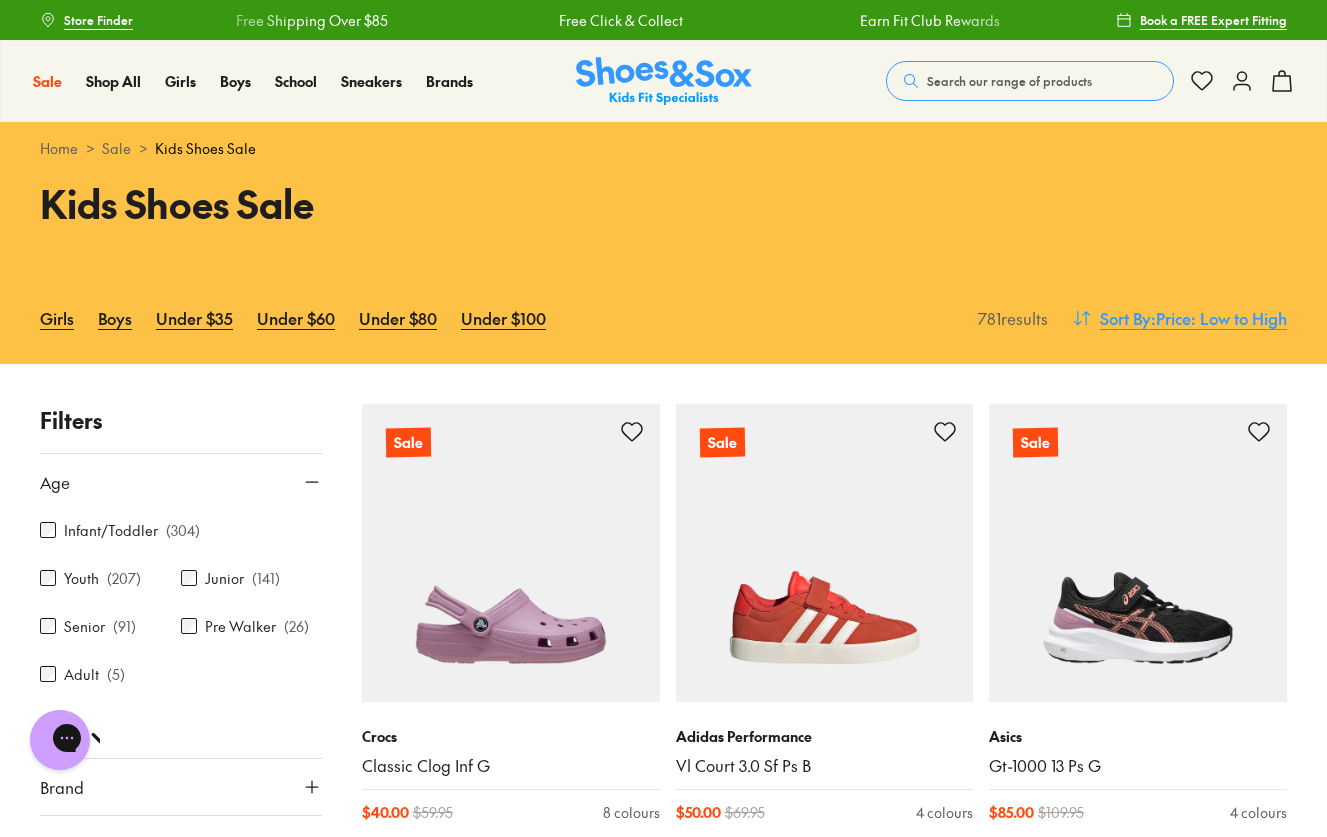 click 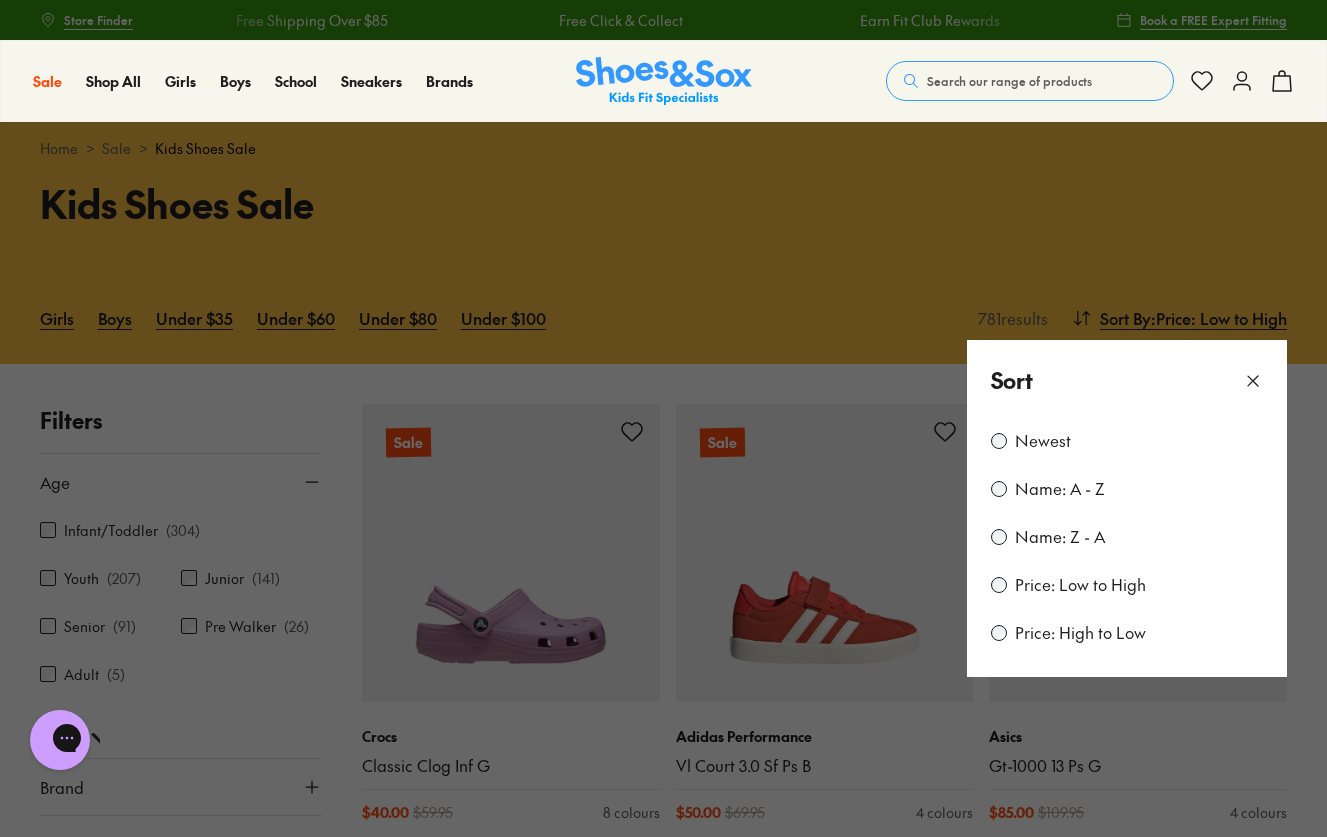 click at bounding box center [1253, 380] 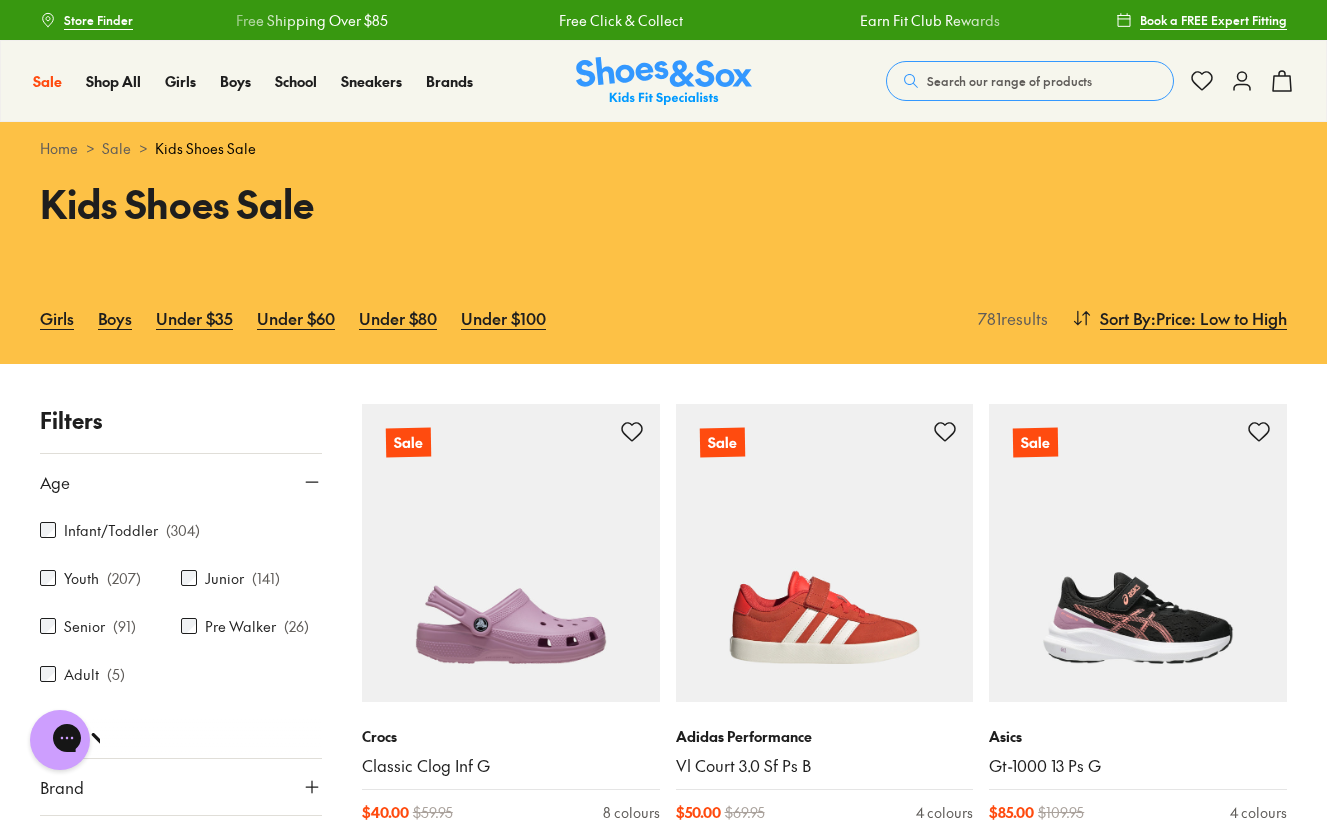 click on "Girls Boys Under $35 Under $60 Under $80 Under $100 781  results Sort By :  Price: Low to High Sort Newest Name: A - Z Name: Z - A Price: Low to High Price: High to Low" at bounding box center (663, 318) 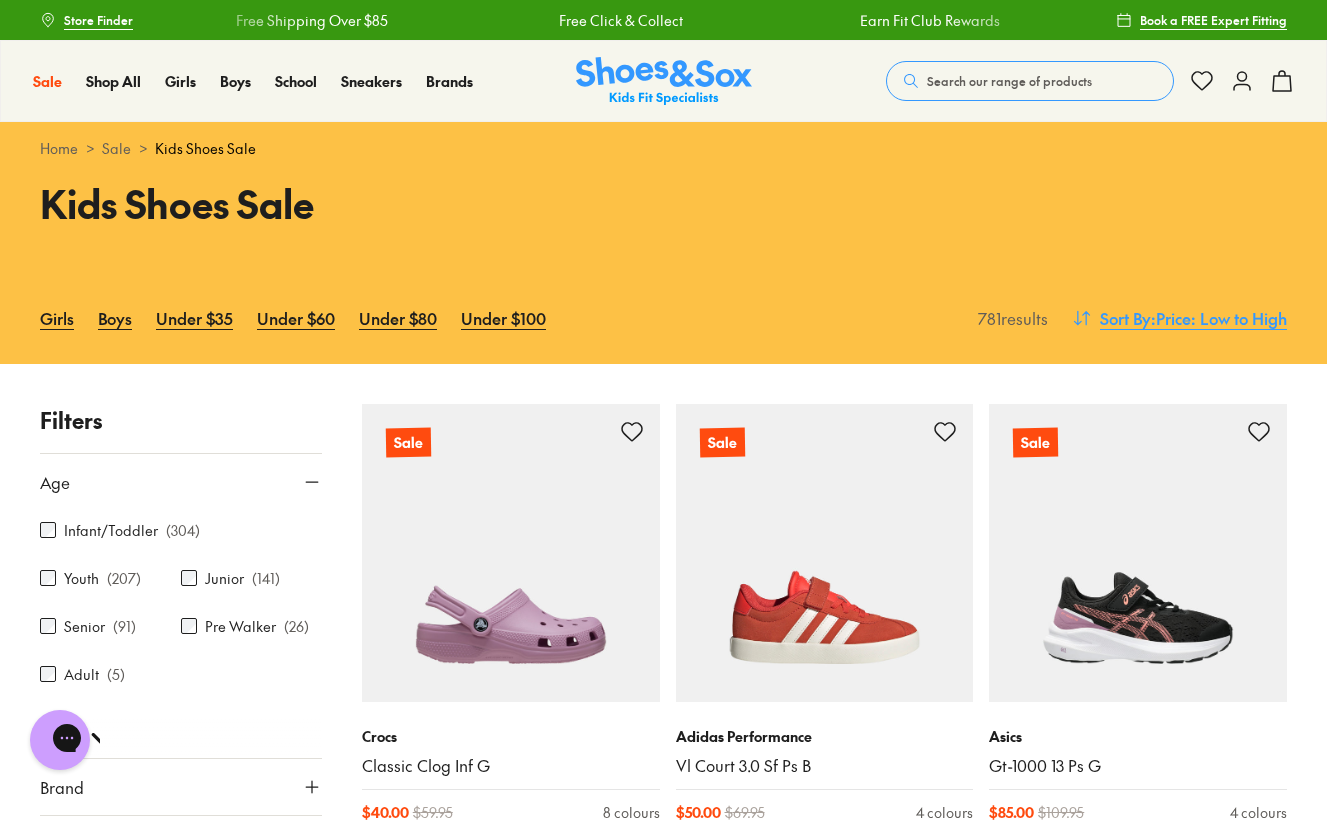 click on "Sort By :  Price: Low to High" at bounding box center (1179, 318) 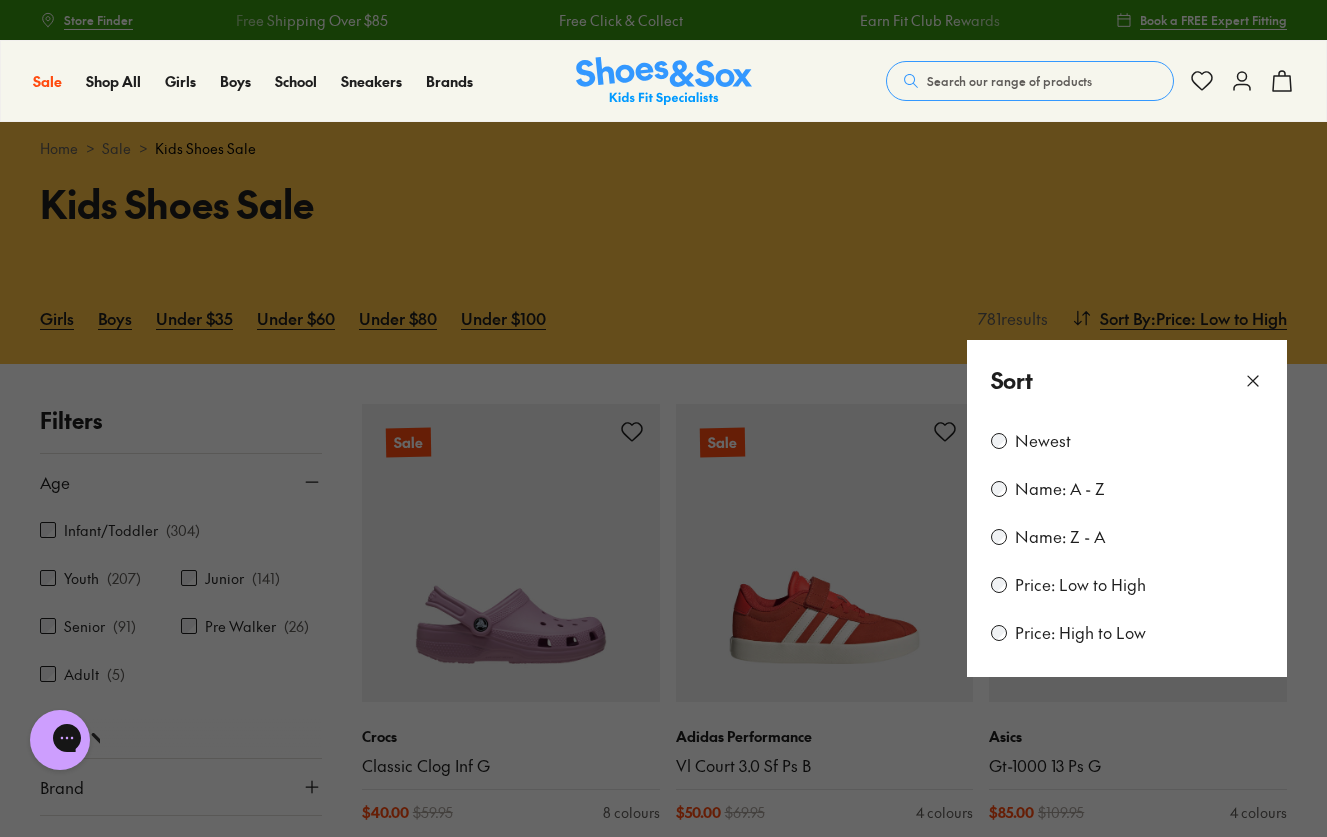 click at bounding box center [663, 418] 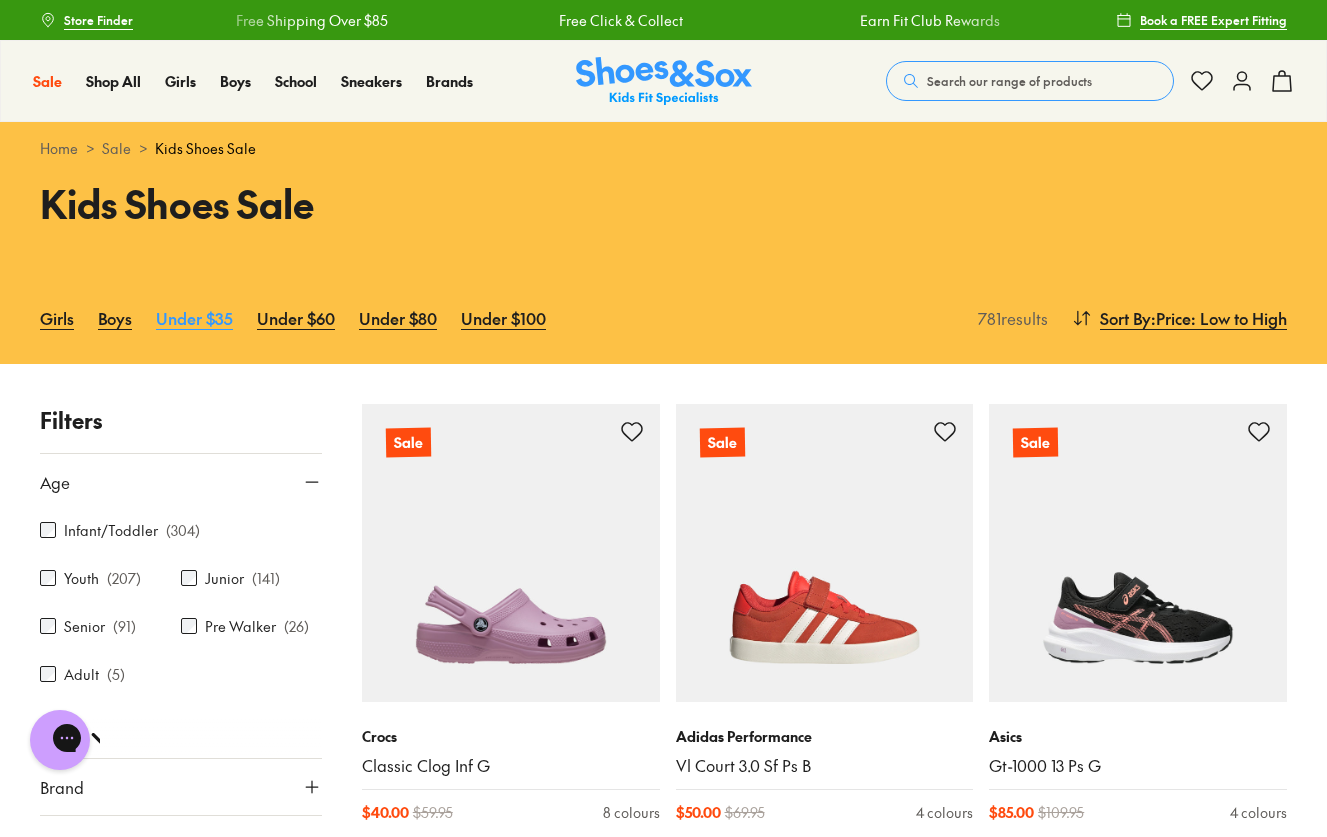 click on "Under $35" at bounding box center (194, 318) 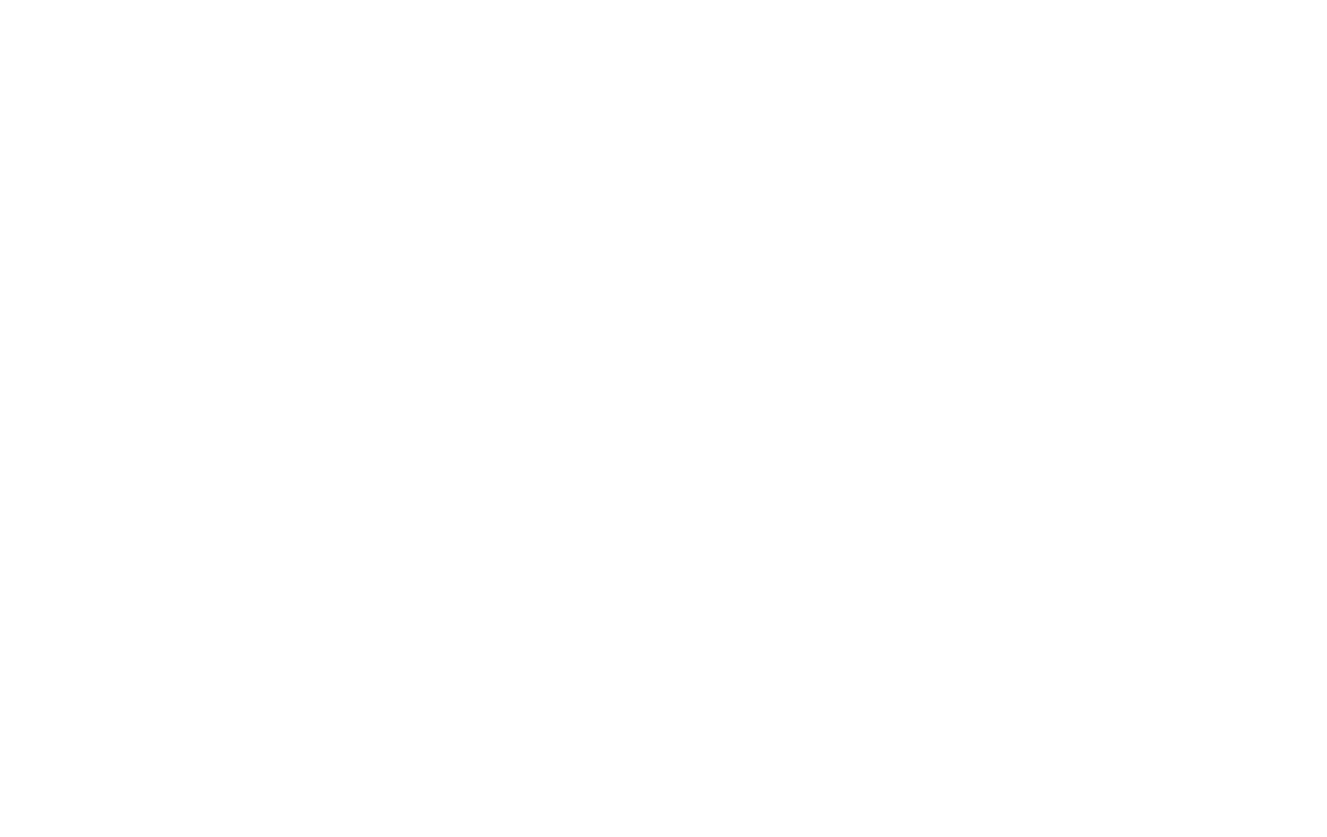 scroll, scrollTop: 0, scrollLeft: 0, axis: both 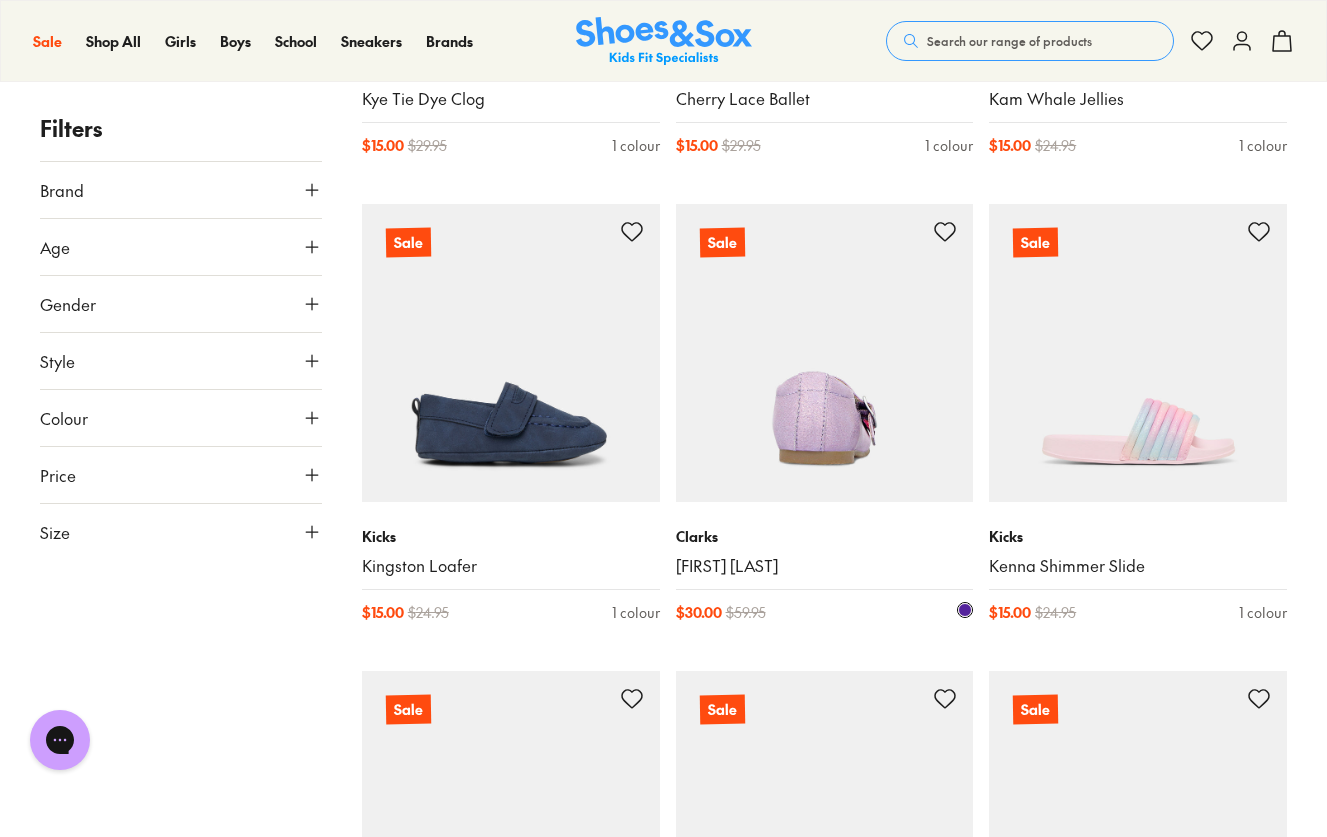 click at bounding box center (825, 353) 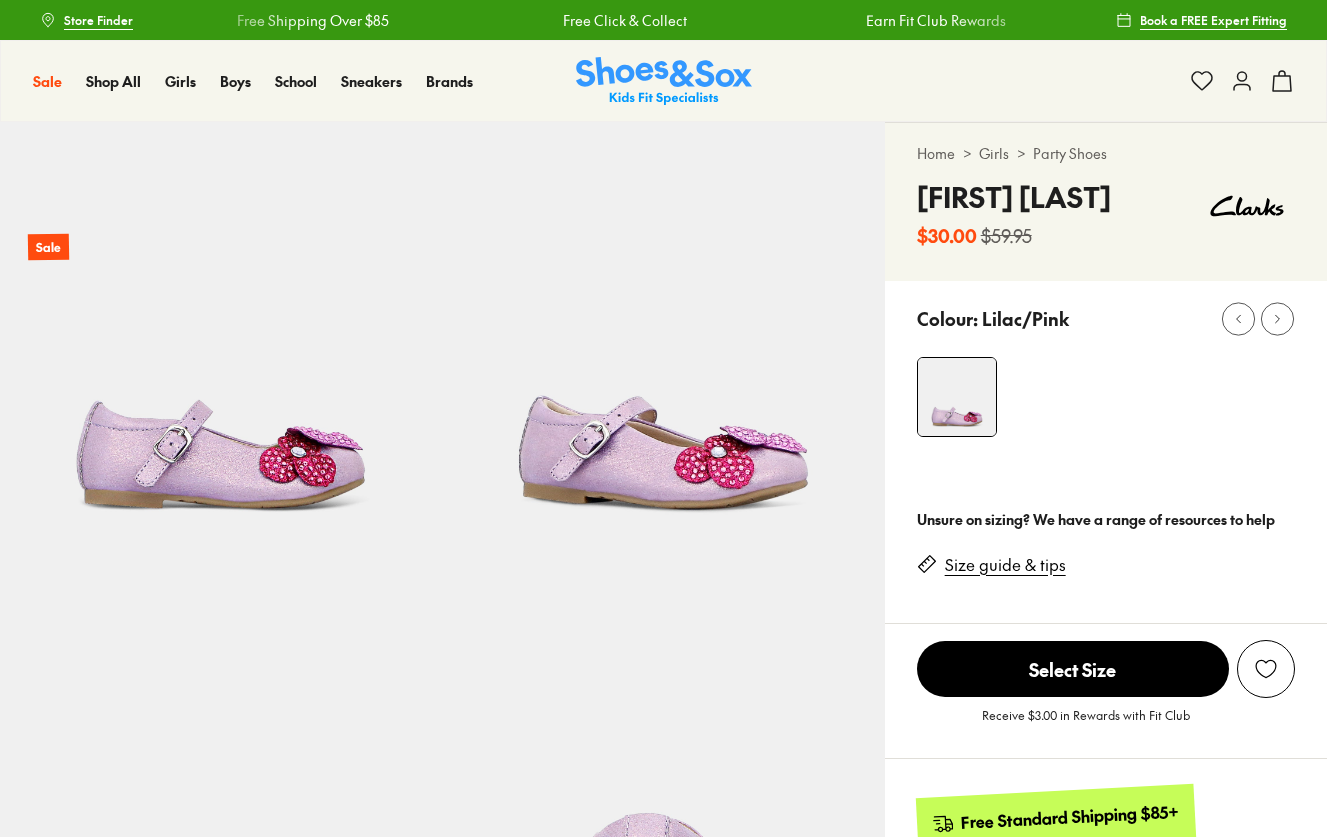 scroll, scrollTop: 0, scrollLeft: 0, axis: both 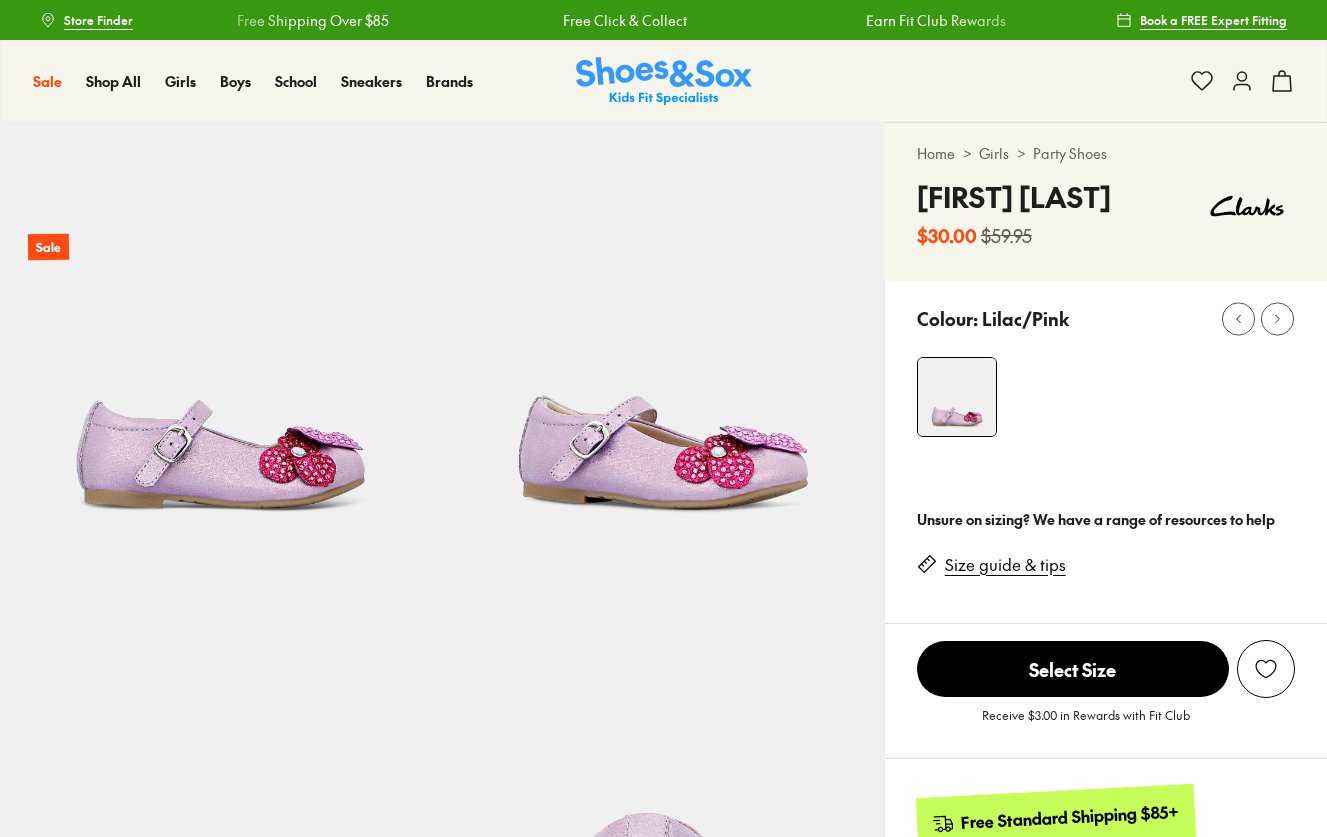click 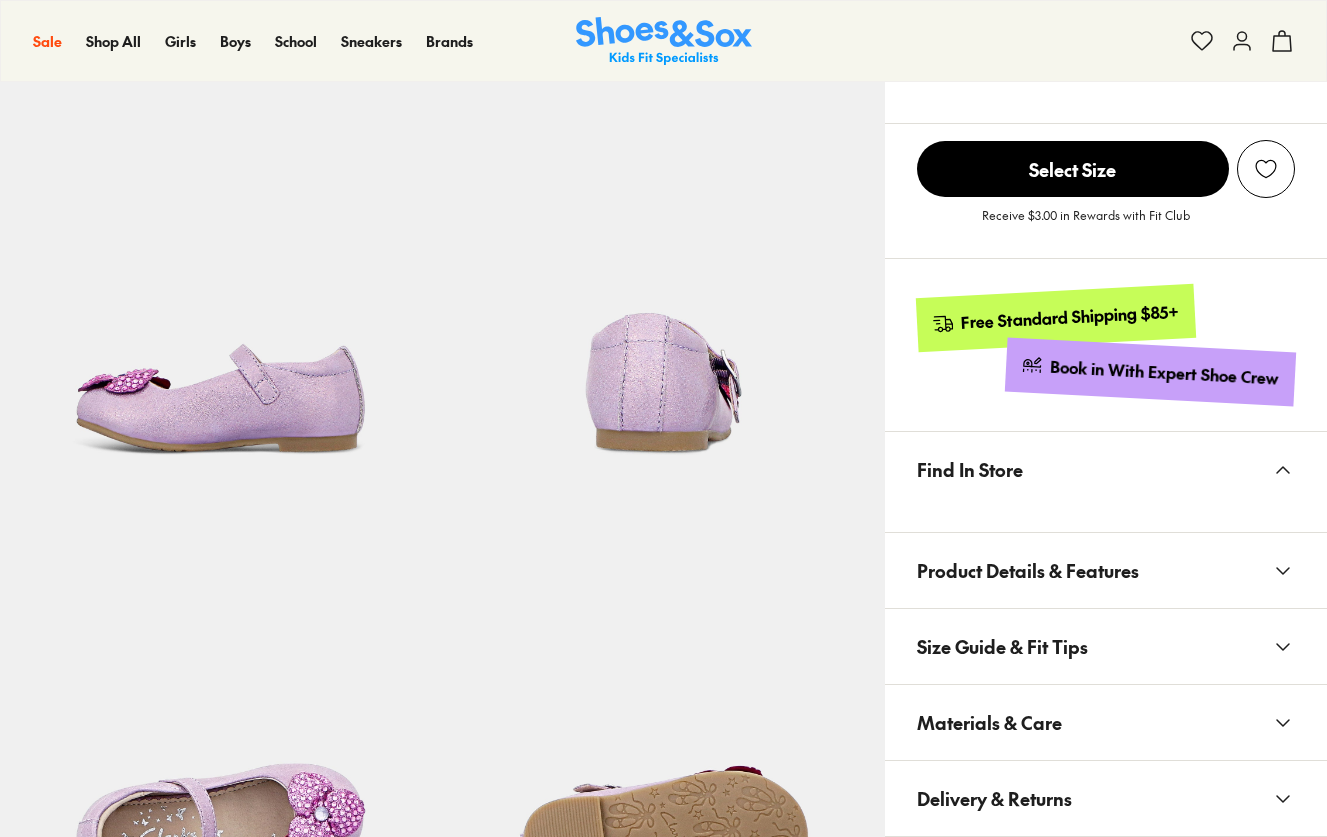 select on "*" 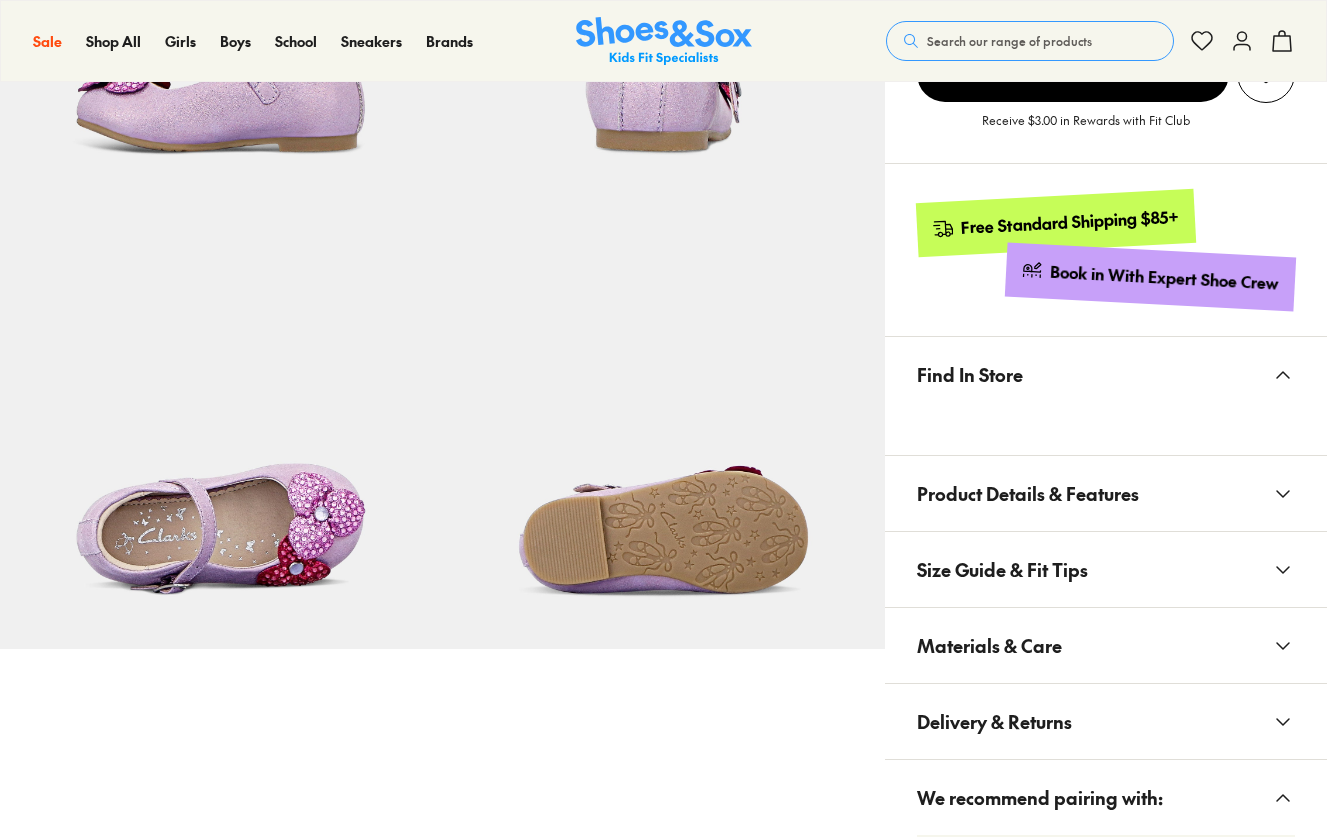 scroll, scrollTop: 900, scrollLeft: 0, axis: vertical 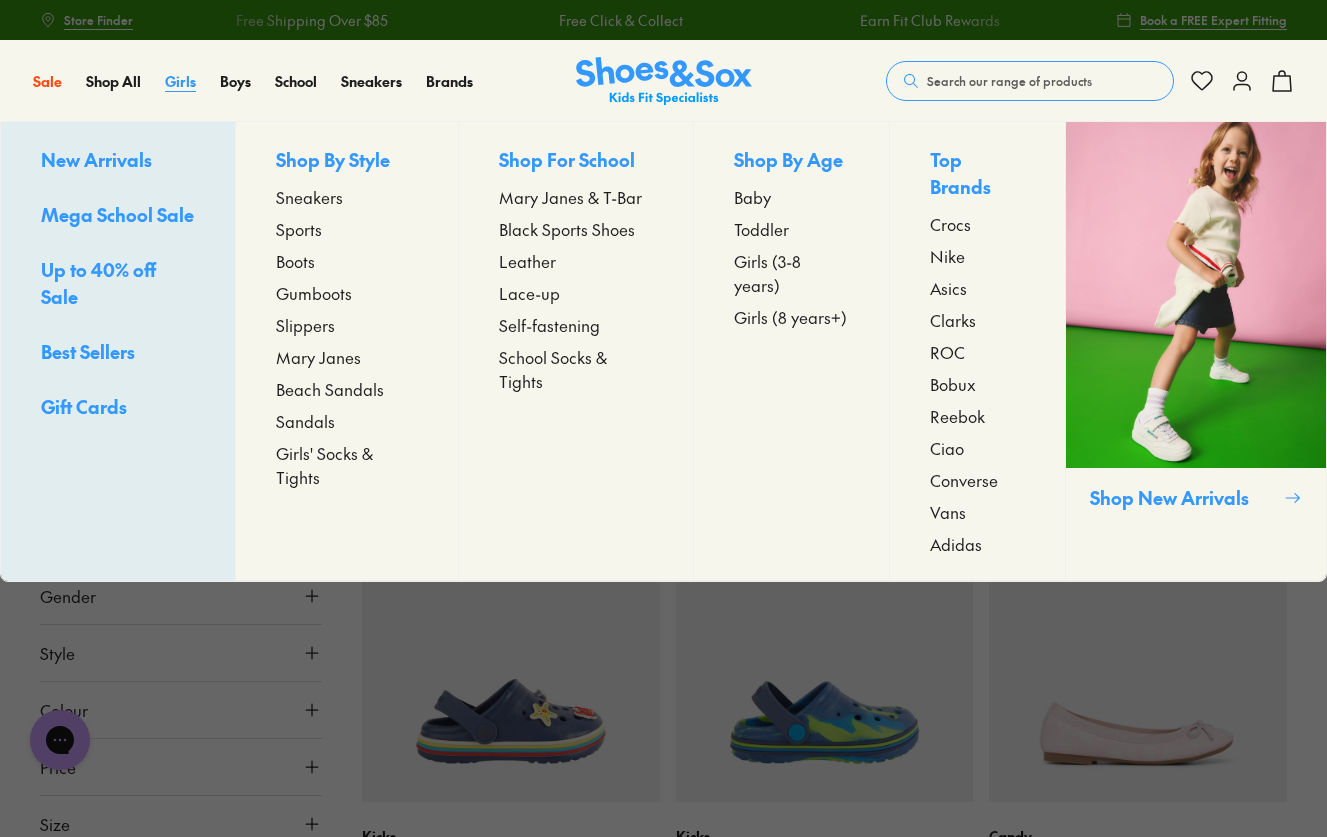 click on "Girls" at bounding box center (180, 81) 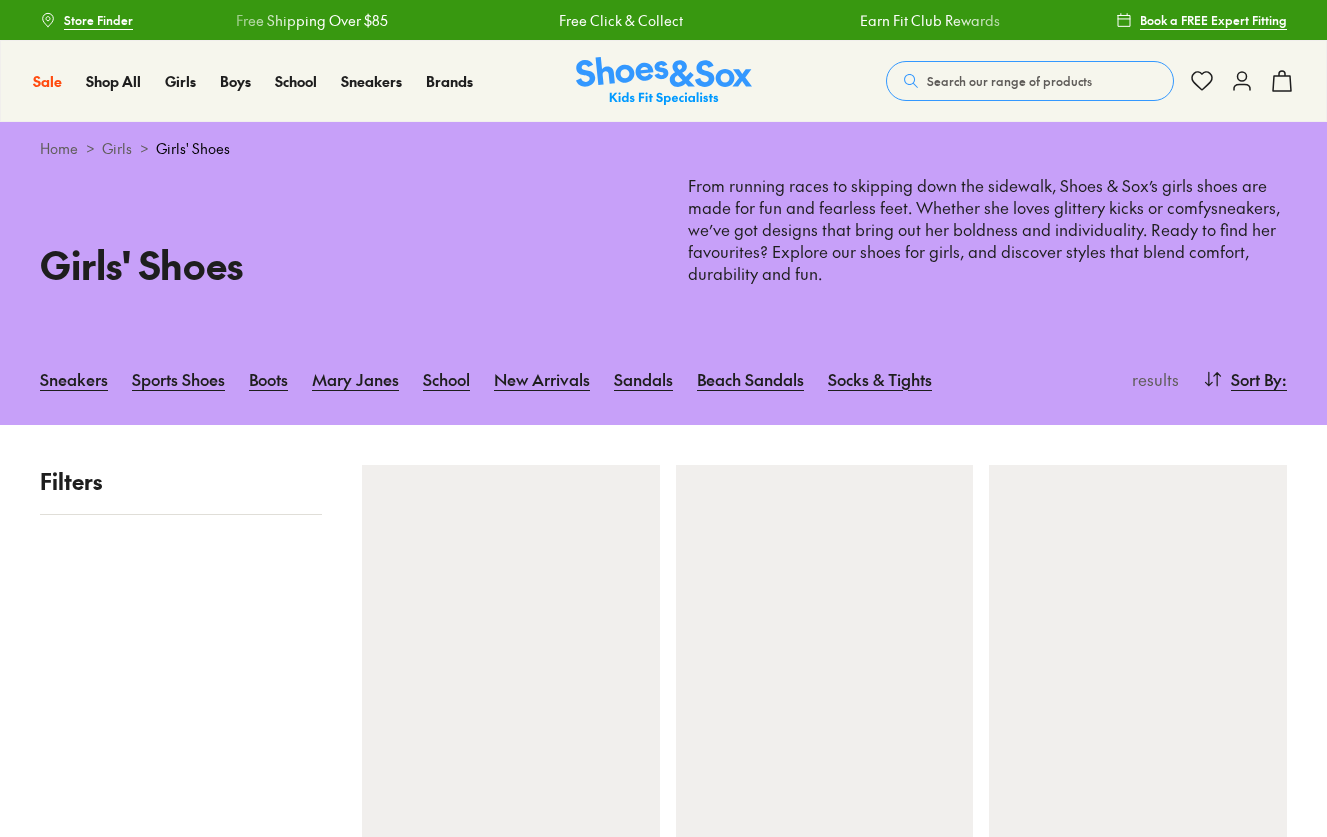 scroll, scrollTop: 200, scrollLeft: 0, axis: vertical 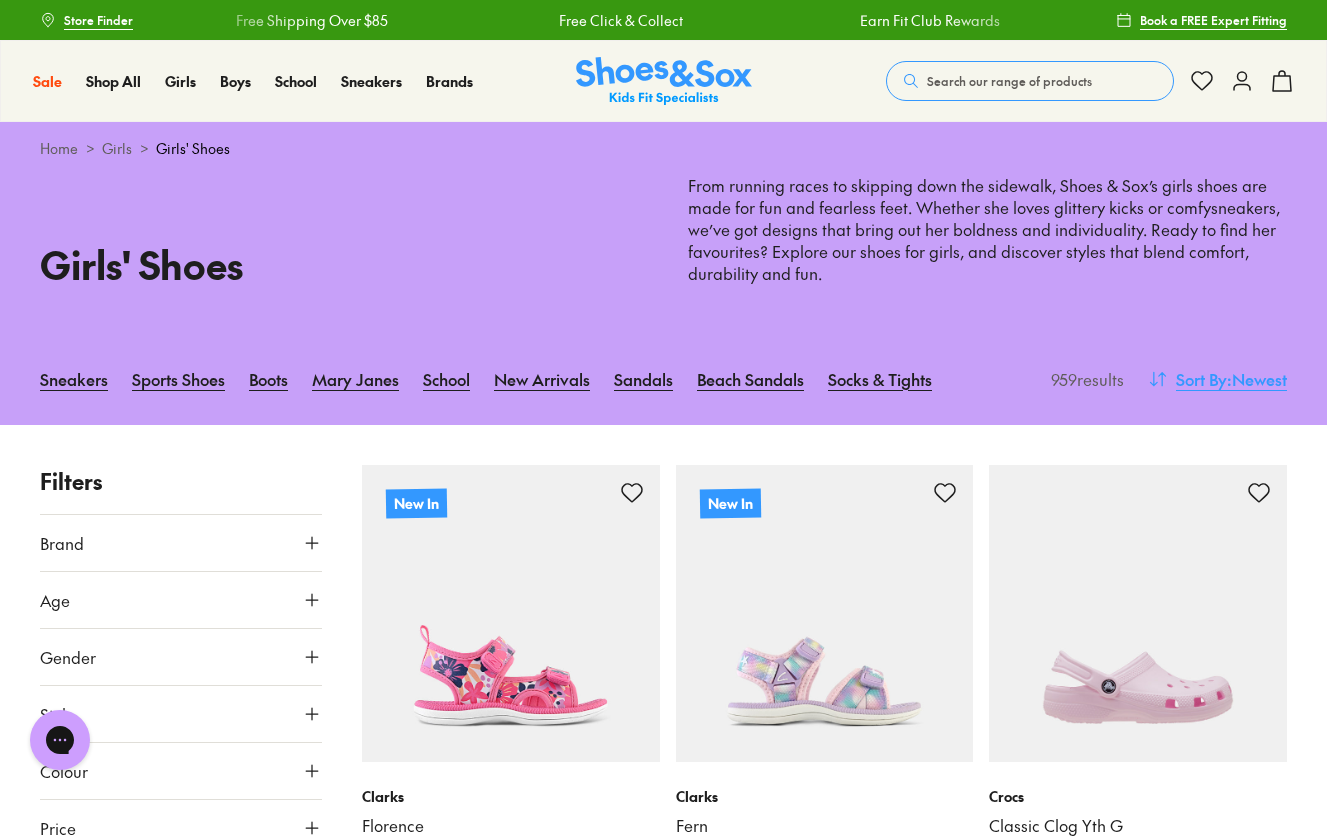 click on ":  Newest" at bounding box center [1257, 379] 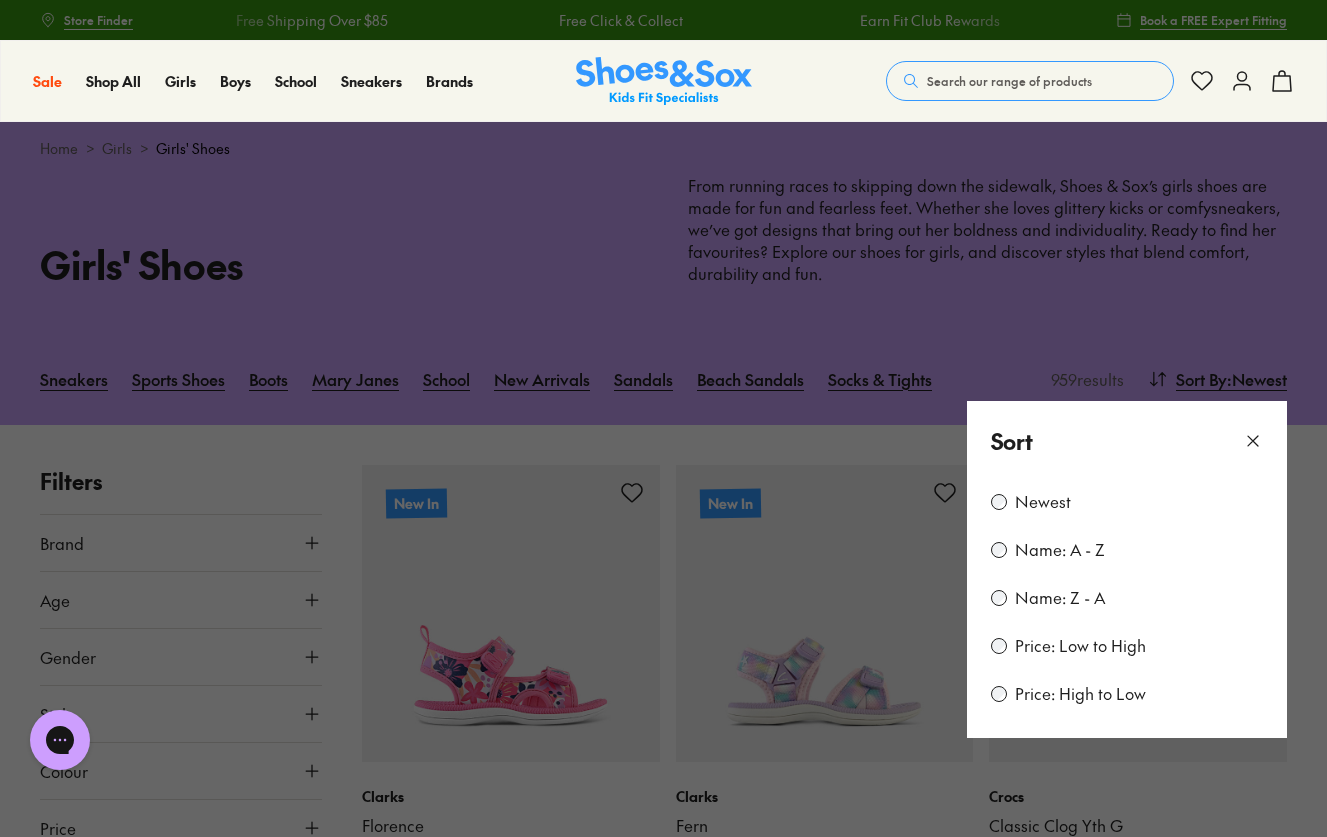 click on "Price: Low to High" at bounding box center [1080, 646] 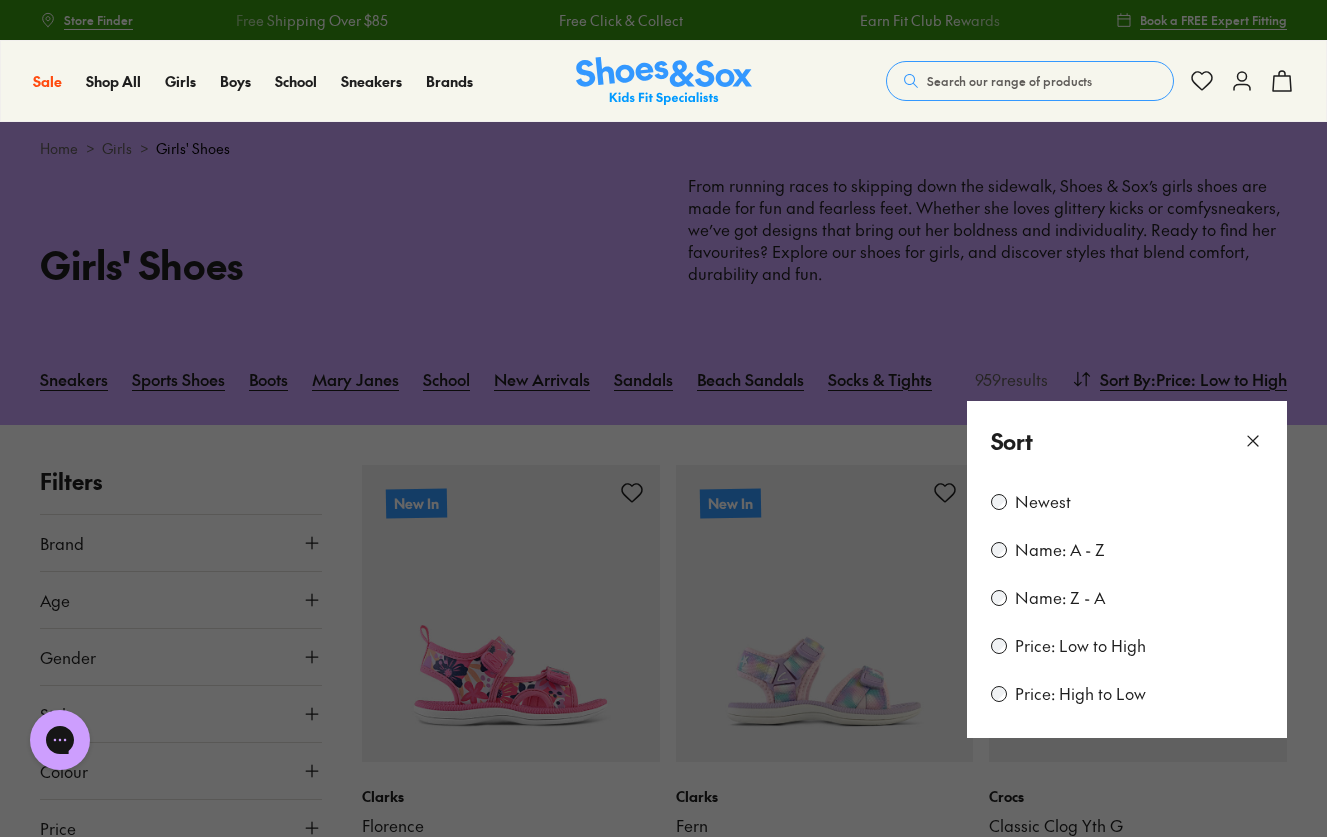 click at bounding box center (663, 418) 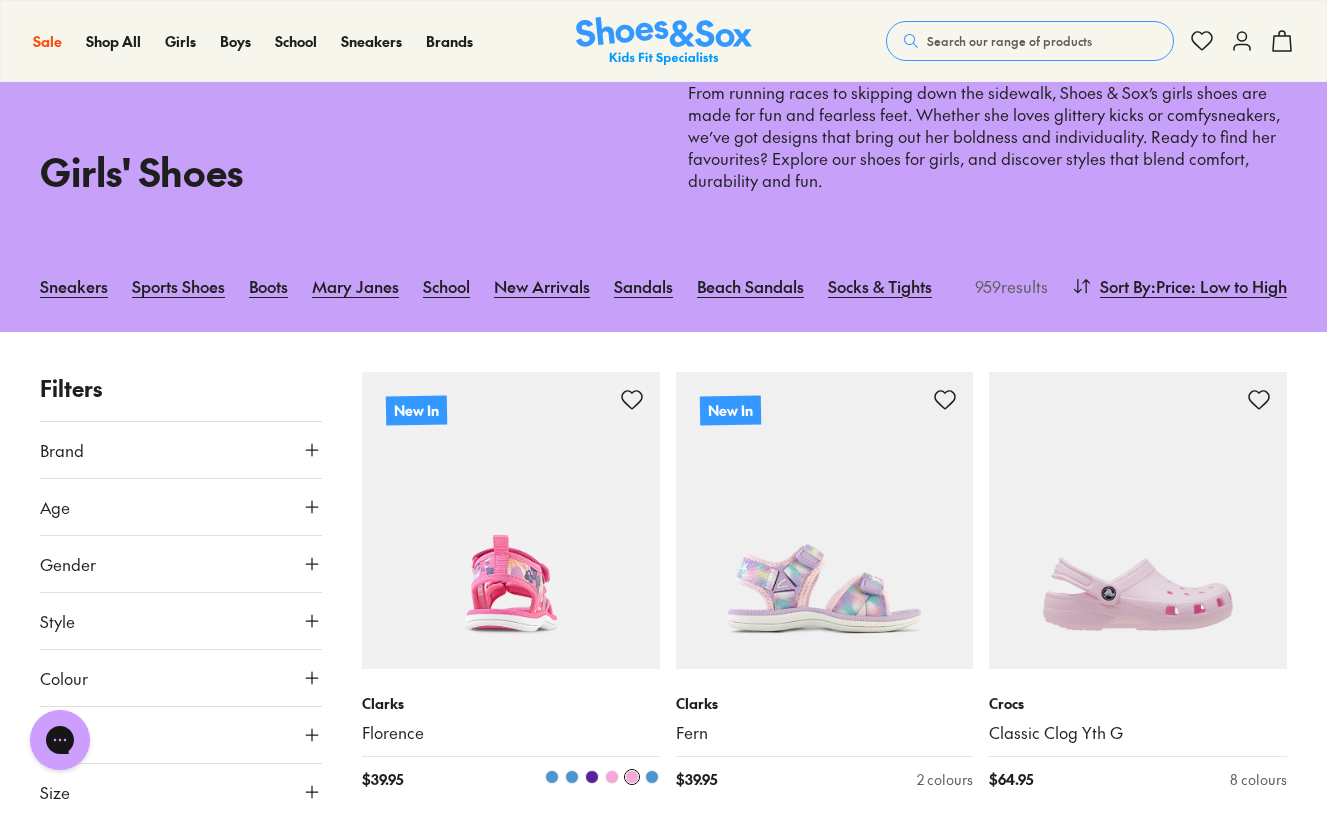 scroll, scrollTop: 0, scrollLeft: 0, axis: both 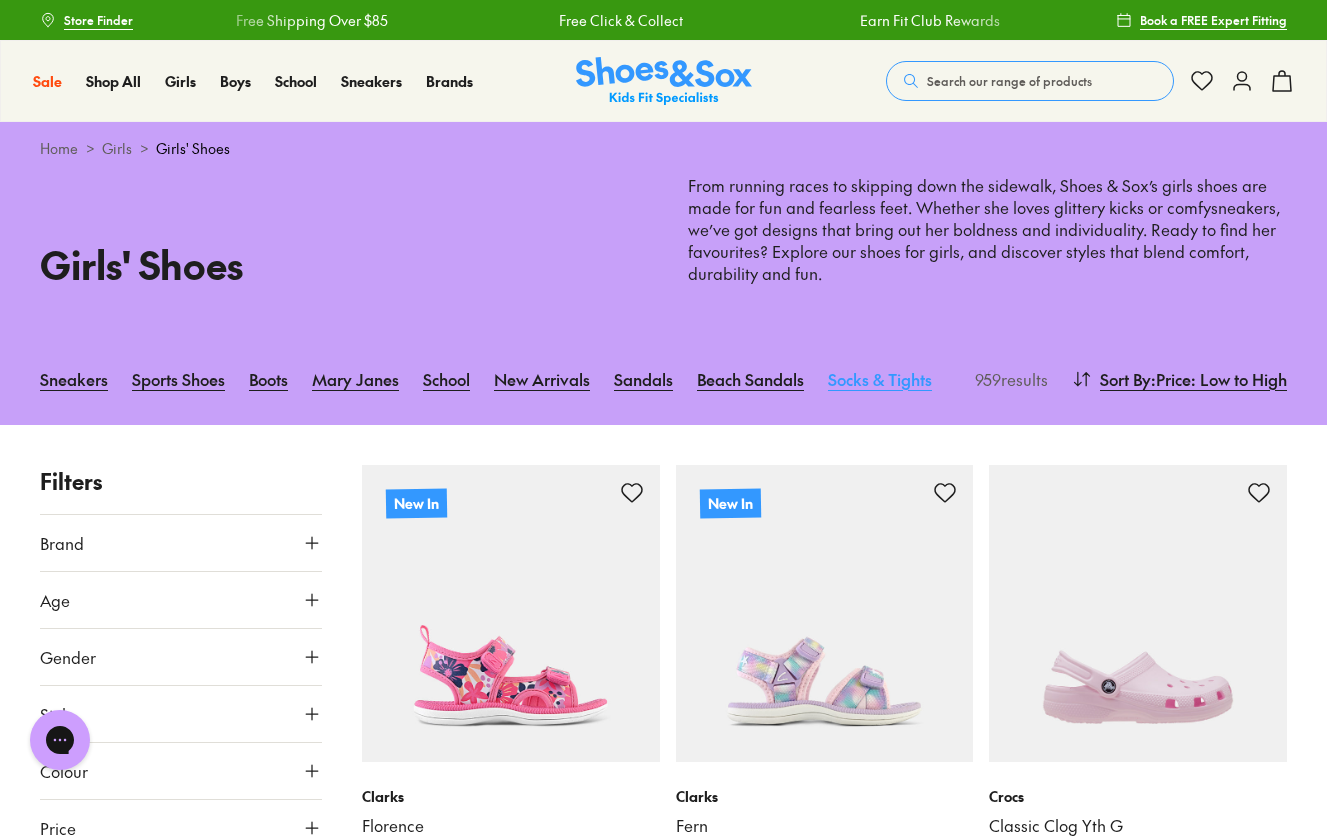 click on "Socks & Tights" at bounding box center (880, 379) 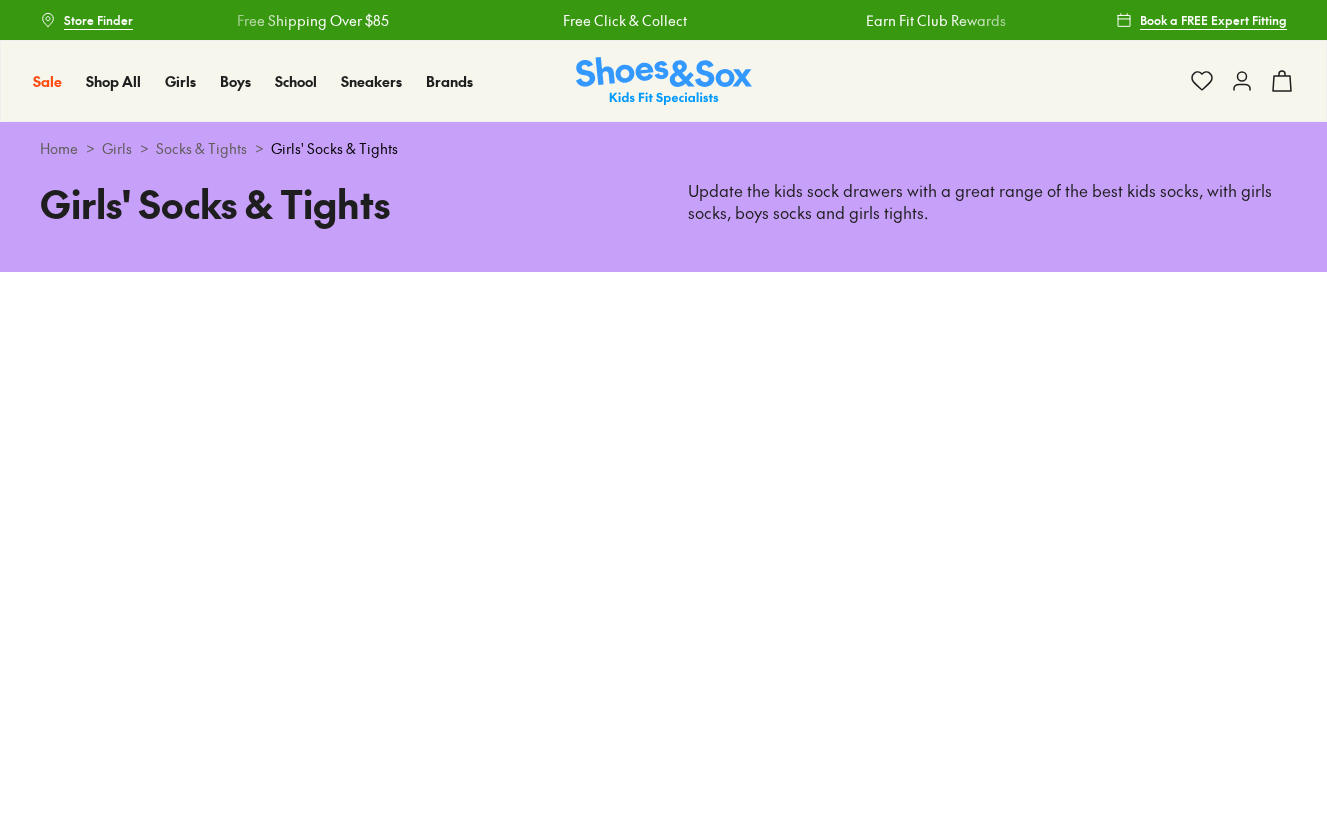 scroll, scrollTop: 0, scrollLeft: 0, axis: both 